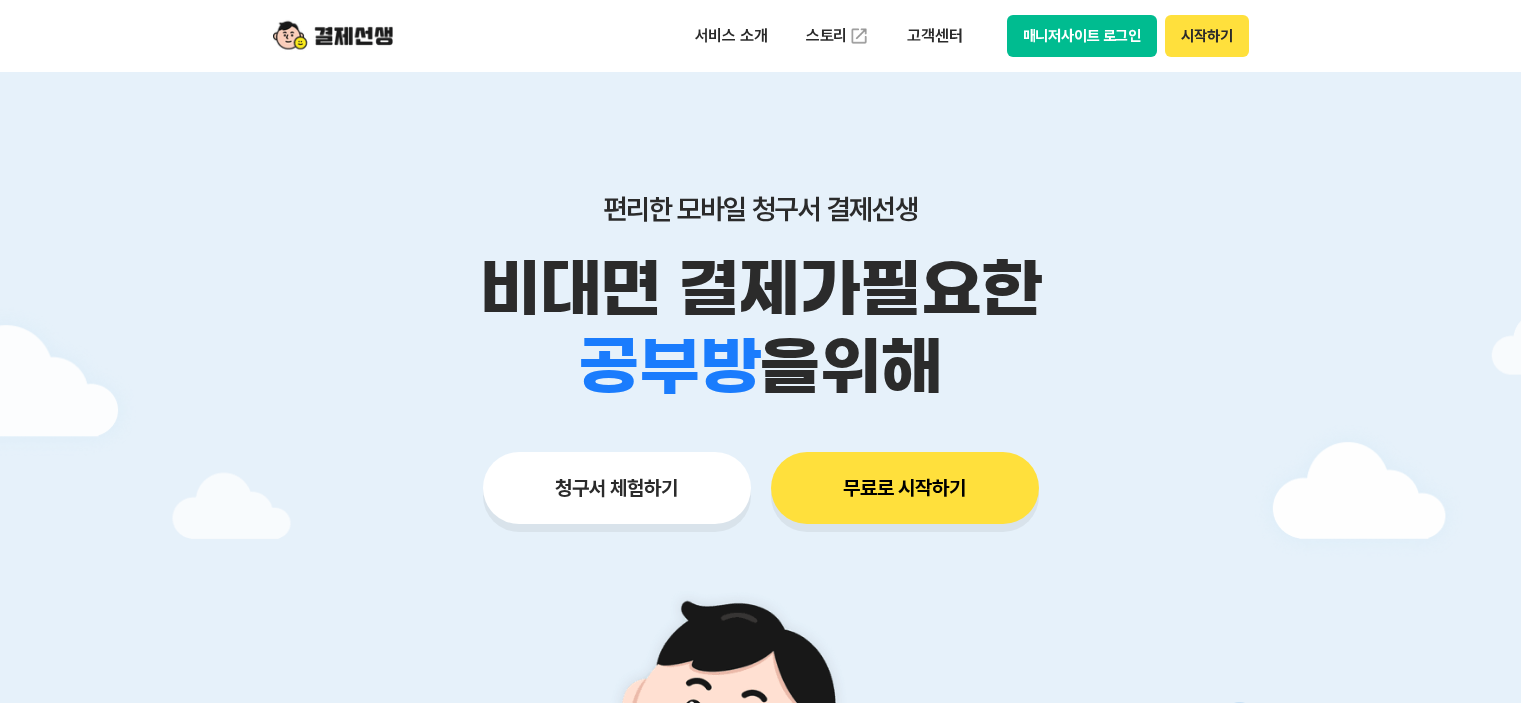 click on "매니저사이트 로그인" at bounding box center (1082, 36) 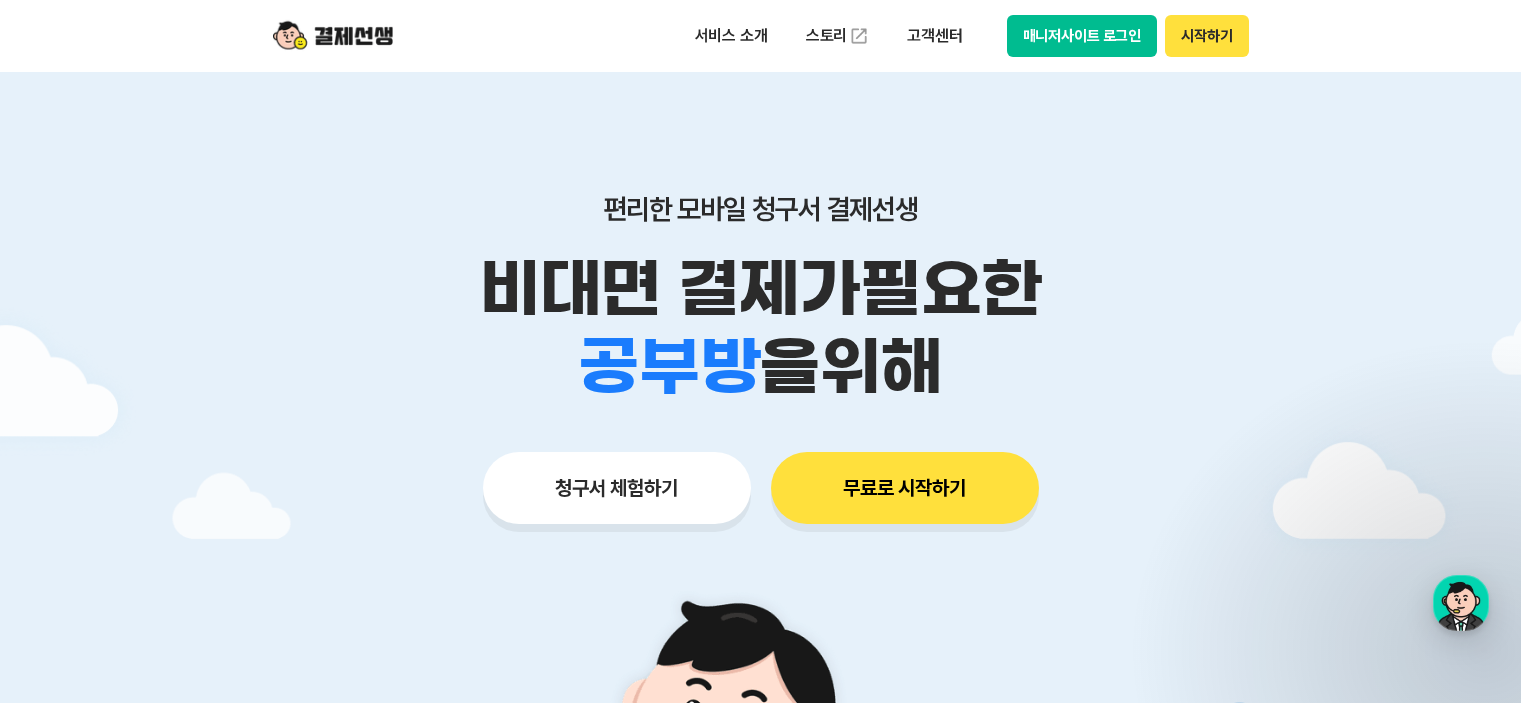 scroll, scrollTop: 0, scrollLeft: 0, axis: both 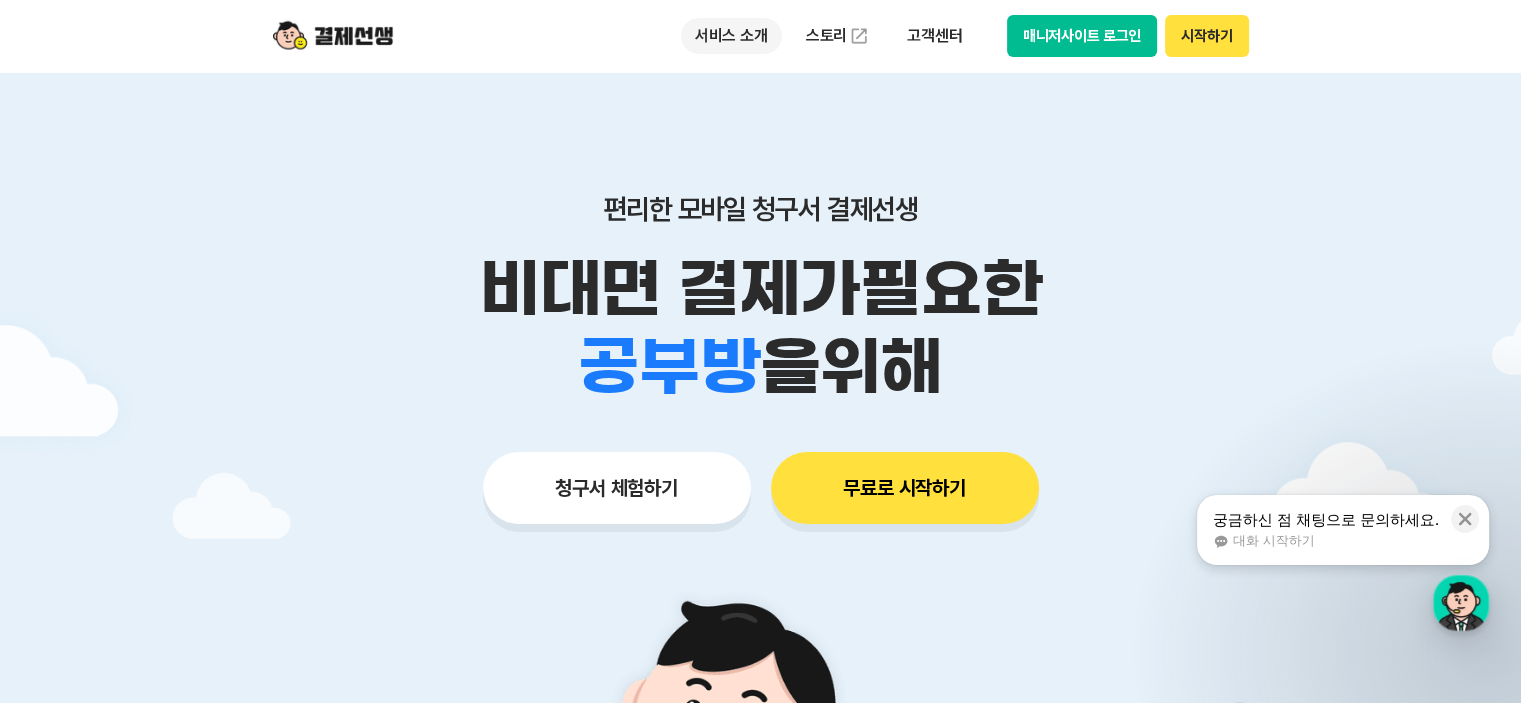 click on "서비스 소개" at bounding box center [731, 36] 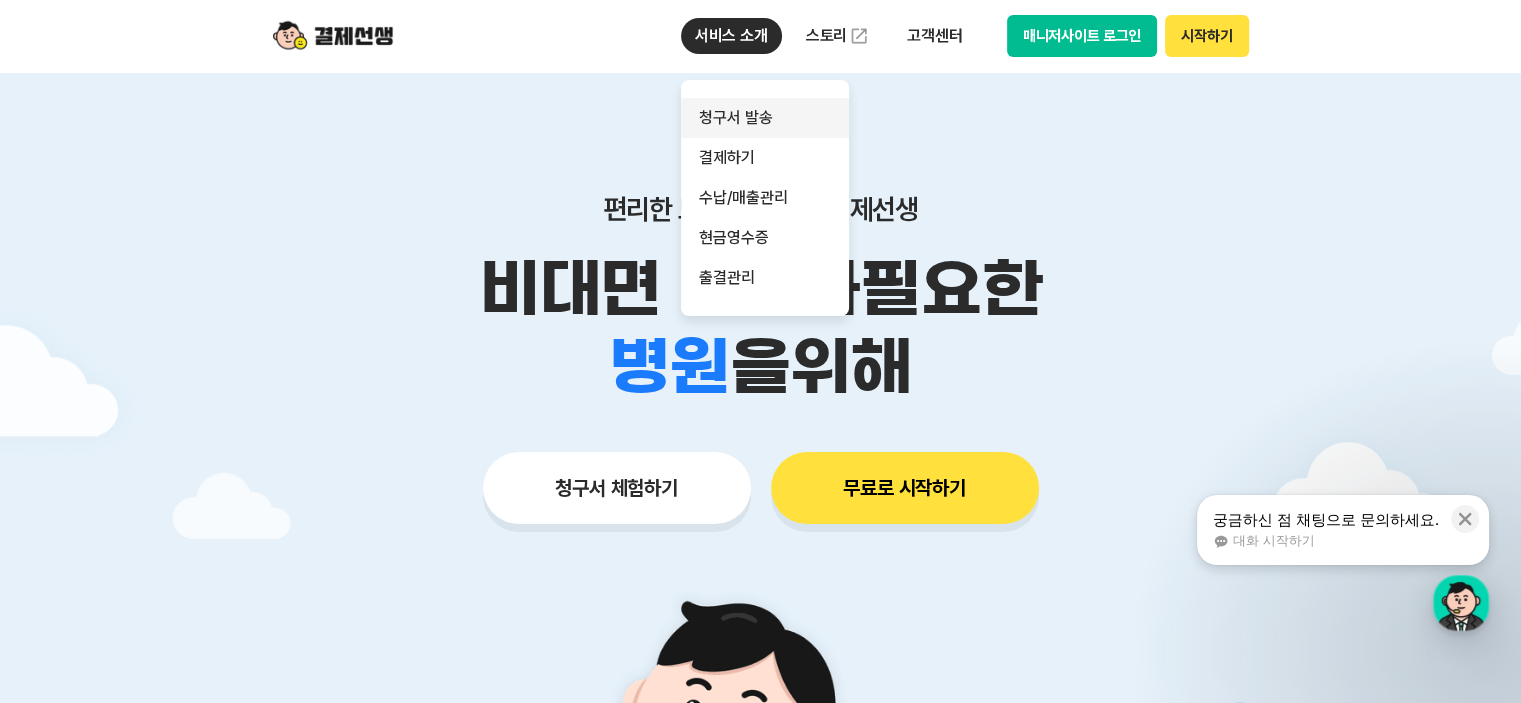 click on "청구서 발송" at bounding box center [765, 118] 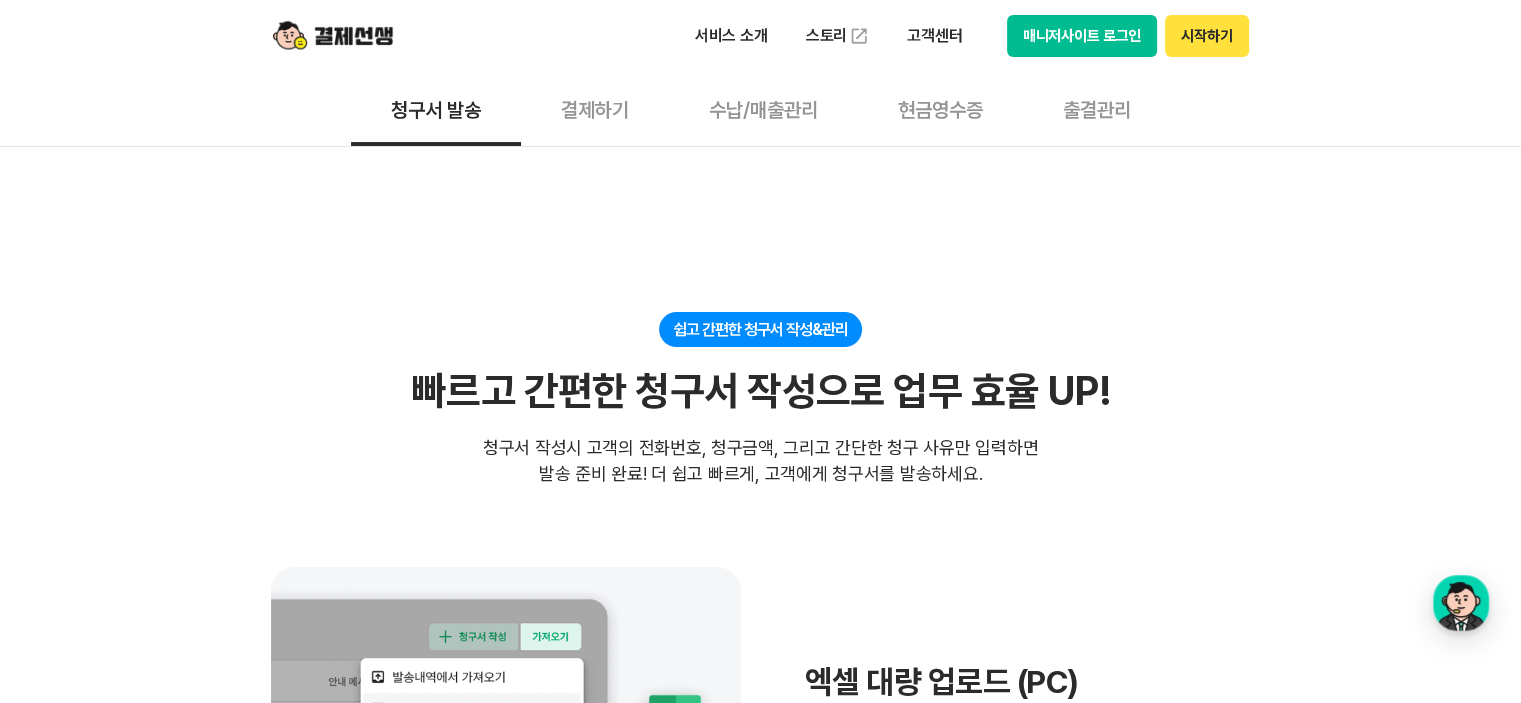 scroll, scrollTop: 300, scrollLeft: 0, axis: vertical 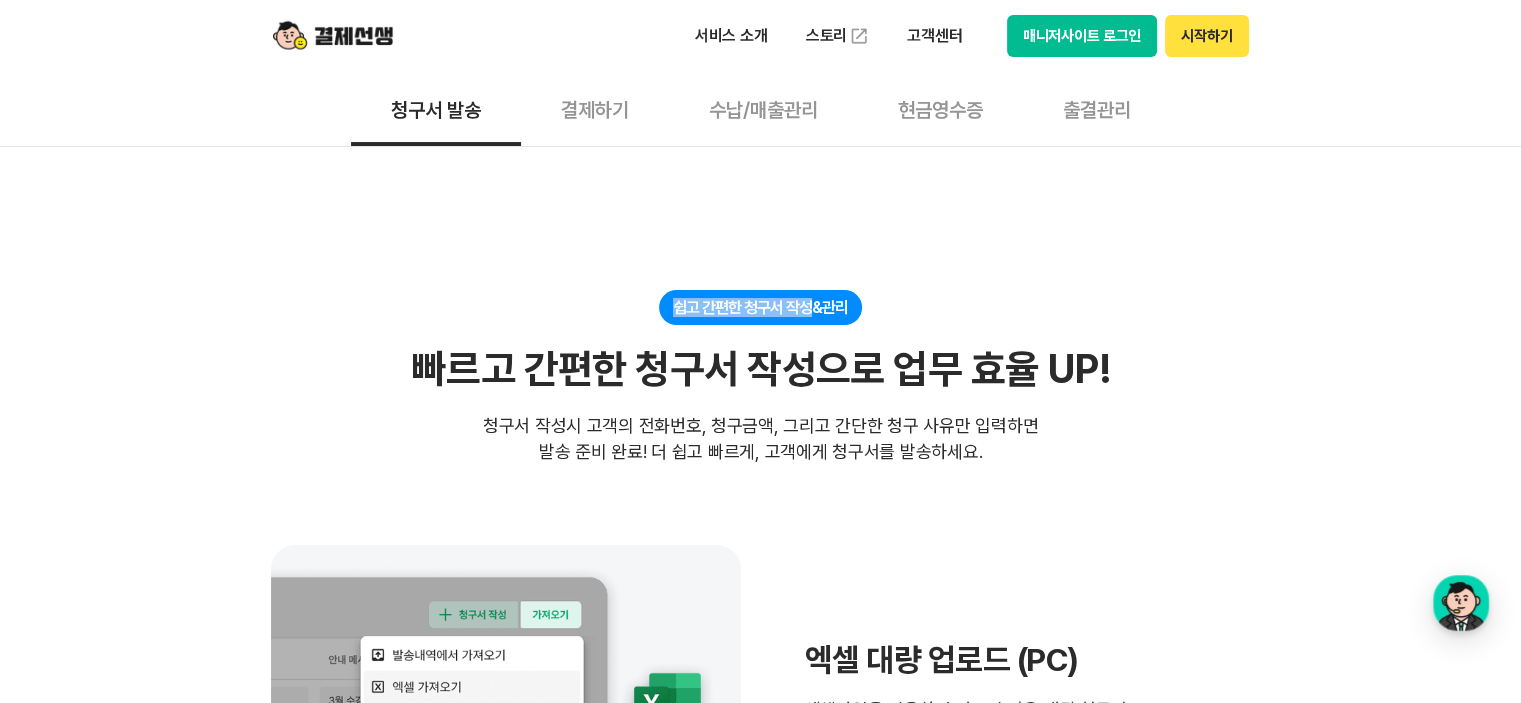 drag, startPoint x: 653, startPoint y: 311, endPoint x: 816, endPoint y: 307, distance: 163.04907 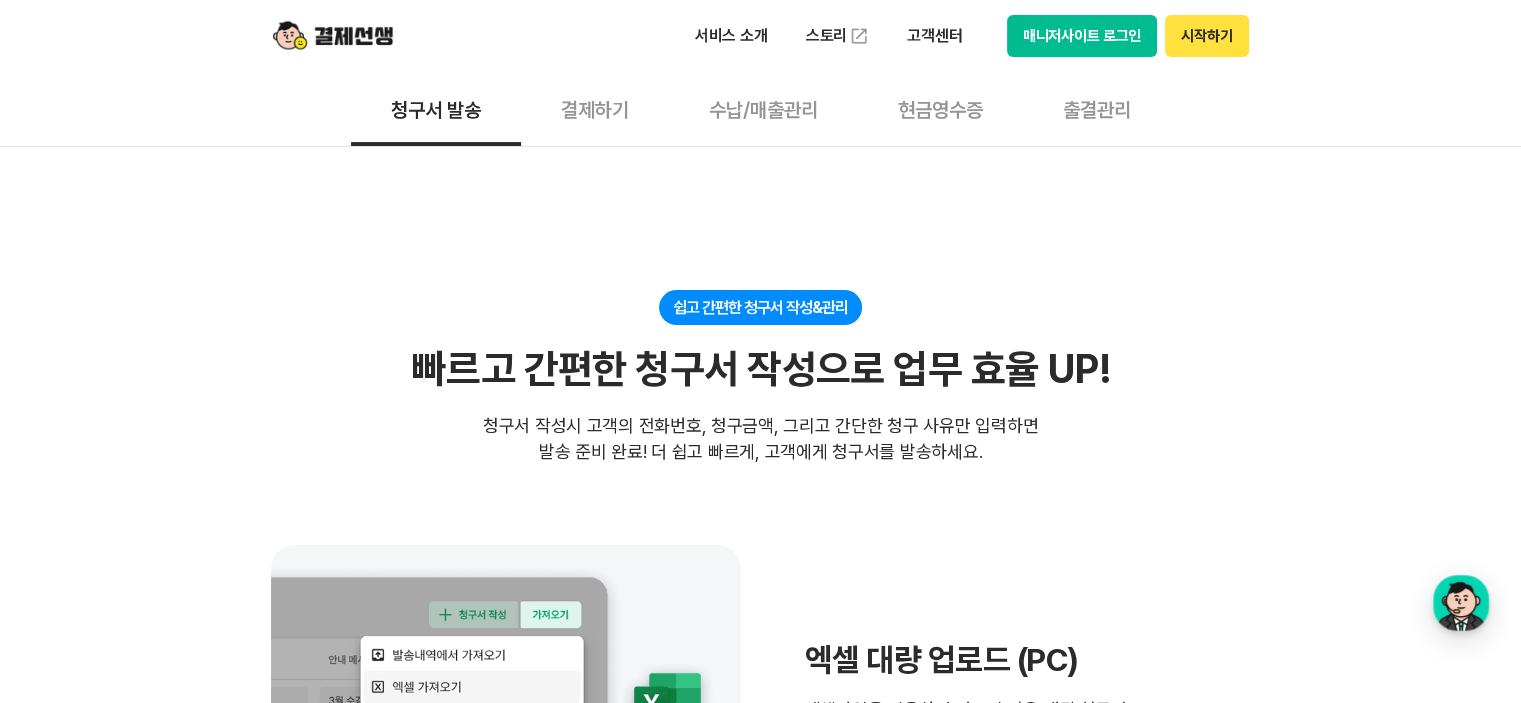 click on "쉽고 간편한 청구서 작성&관리 빠르고 간편한 청구서 작성으로 업무 효율 UP! 빠르고 간편한 청구서 작성으로 업무 효율 UP! 청구서 작성시 고객의 전화번호, 청구금액, 그리고 간단한 청구 사유만 입력하면 발송 준비 완료! 더 쉽고 빠르게, 고객에게 청구서를 발송하세요. 청구서 작성시 고객의 전화번호, 청구금액, 그리고 간단한 청구 사유만 입력하면 발송 준비 완료! 더 쉽고 빠르게, 고객에게 청구서를 발송하세요." at bounding box center [761, 377] 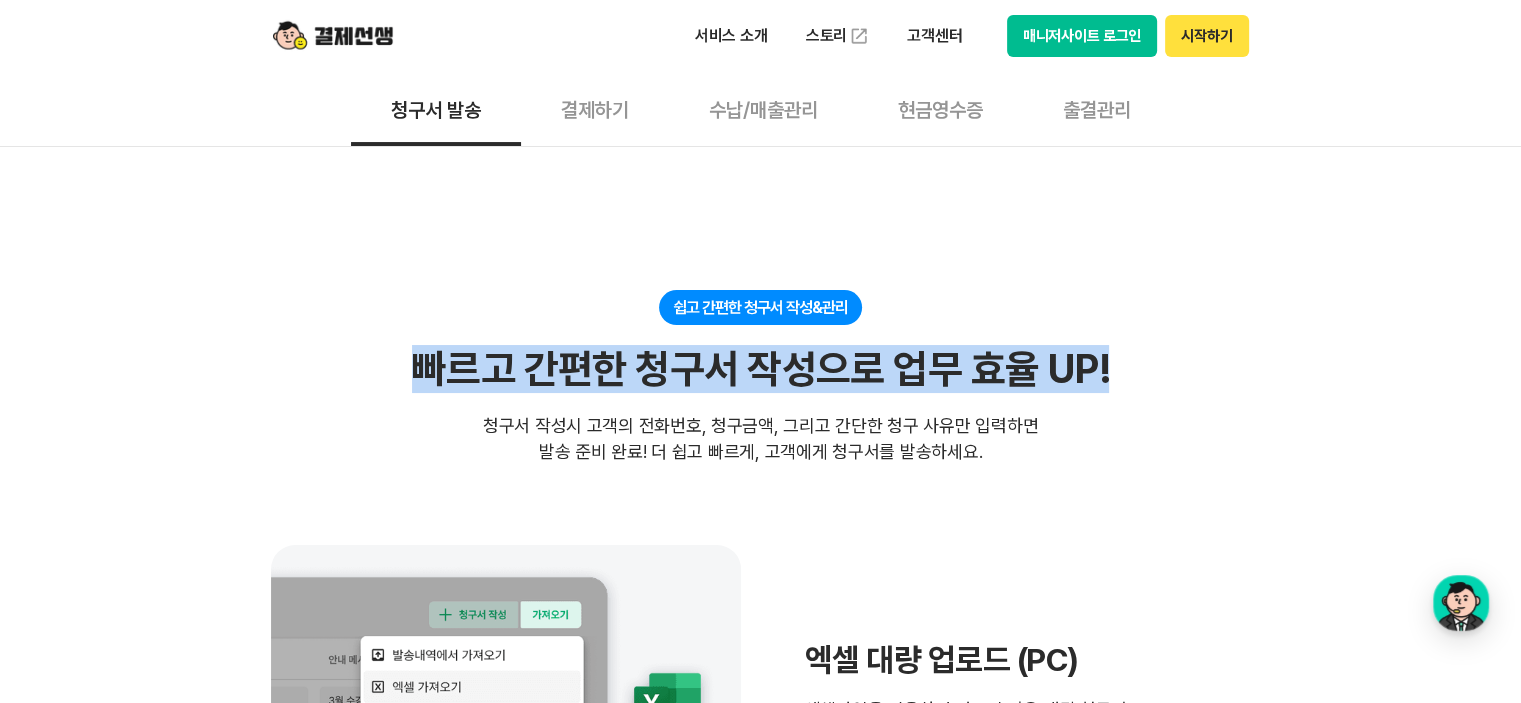 drag, startPoint x: 396, startPoint y: 359, endPoint x: 1125, endPoint y: 363, distance: 729.011 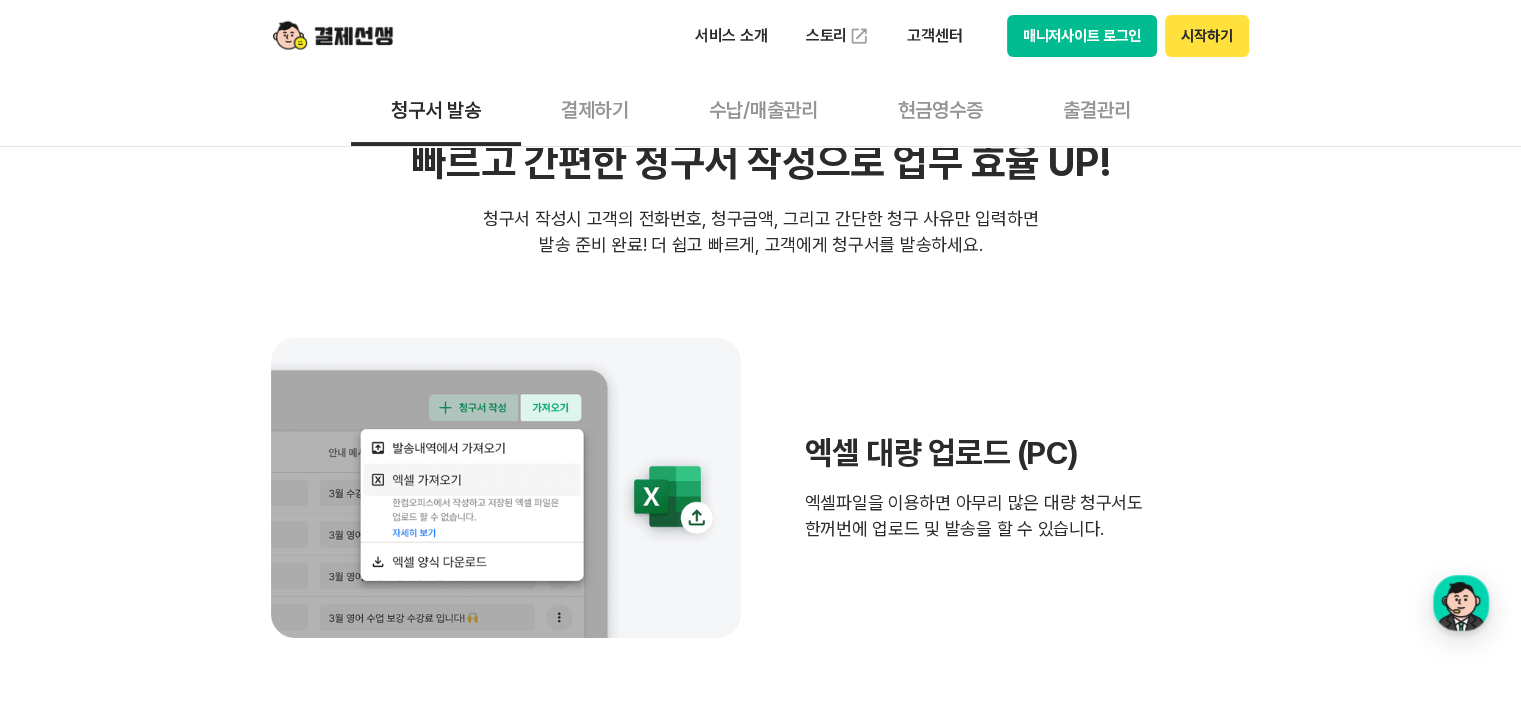 scroll, scrollTop: 400, scrollLeft: 0, axis: vertical 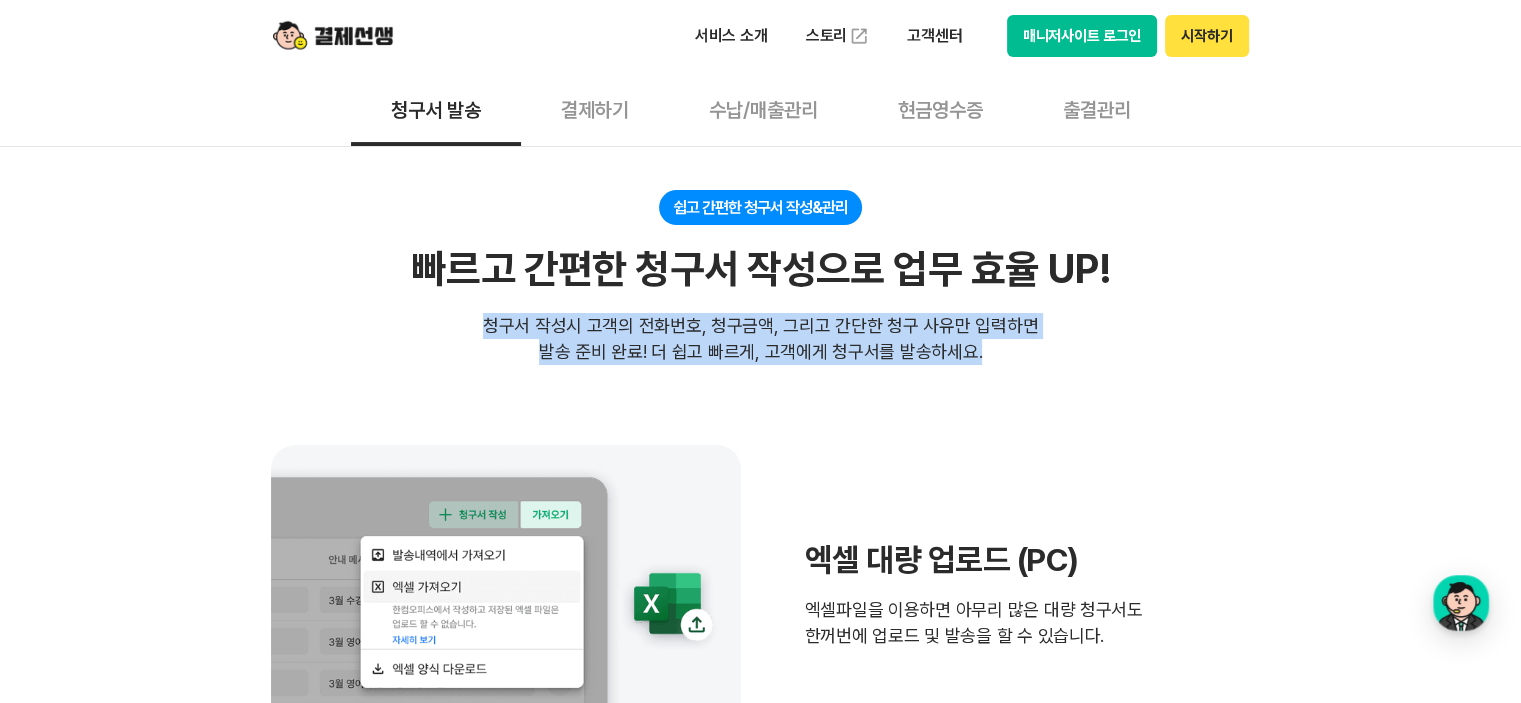 drag, startPoint x: 481, startPoint y: 329, endPoint x: 1035, endPoint y: 352, distance: 554.47723 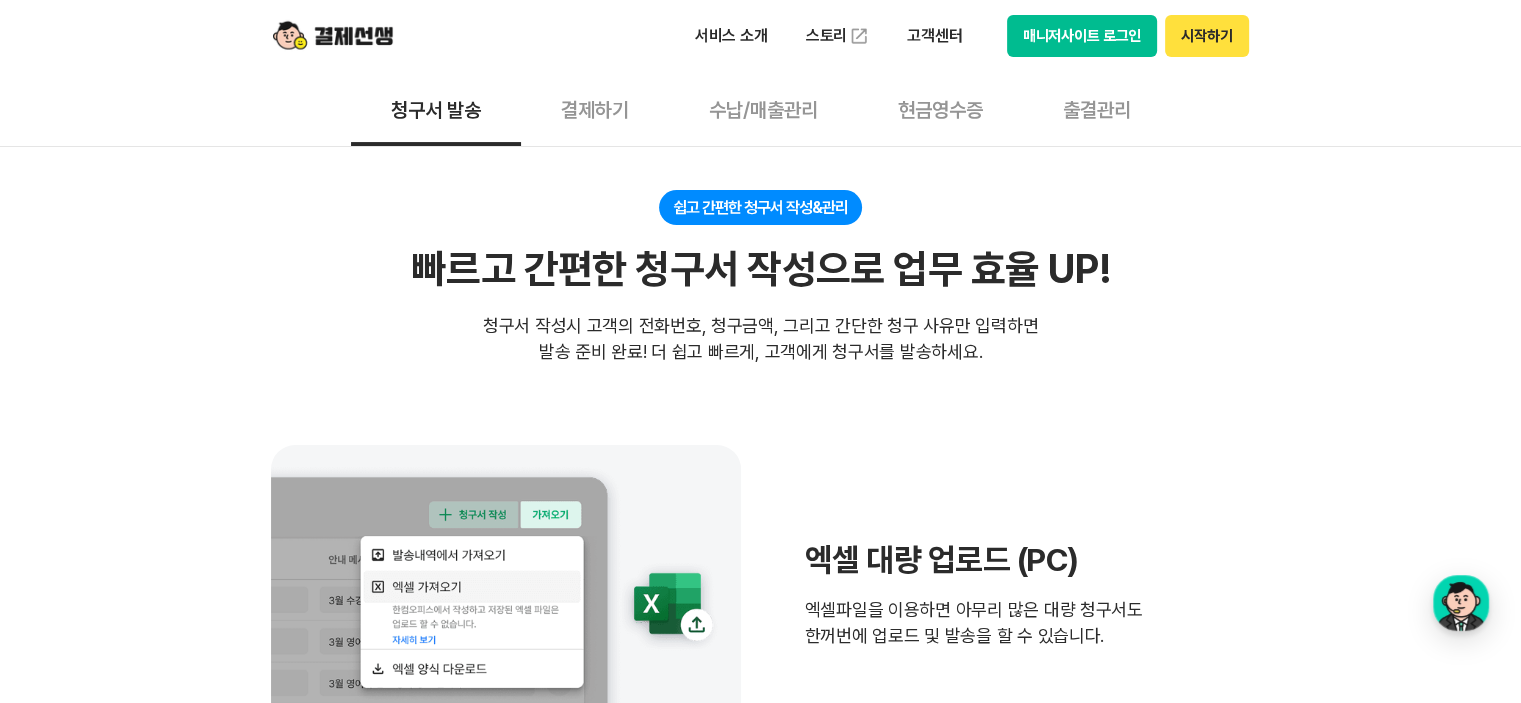 click on "쉽고 간편한 청구서 작성&관리 빠르고 간편한 청구서 작성으로 업무 효율 UP! 빠르고 간편한 청구서 작성으로 업무 효율 UP! 청구서 작성시 고객의 전화번호, 청구금액, 그리고 간단한 청구 사유만 입력하면 발송 준비 완료! 더 쉽고 빠르게, 고객에게 청구서를 발송하세요. 청구서 작성시 고객의 전화번호, 청구금액, 그리고 간단한 청구 사유만 입력하면 발송 준비 완료! 더 쉽고 빠르게, 고객에게 청구서를 발송하세요. 엑셀 대량 업로드 (PC) 엑셀파일을 이용하면 아무리 많은 대량 청구서도    한꺼번에 업로드 및 발송을 할 수 있습니다. 연락처 가져오기 (App) 휴대폰에 있는 연락처를 바로 가져와    청구서를 발송해보세요! 학생에서 청구서 발송 학생 메뉴에 등록된 정보를 선택하여 바로 청구서를    발송 할 수 있습니다." at bounding box center [761, 917] 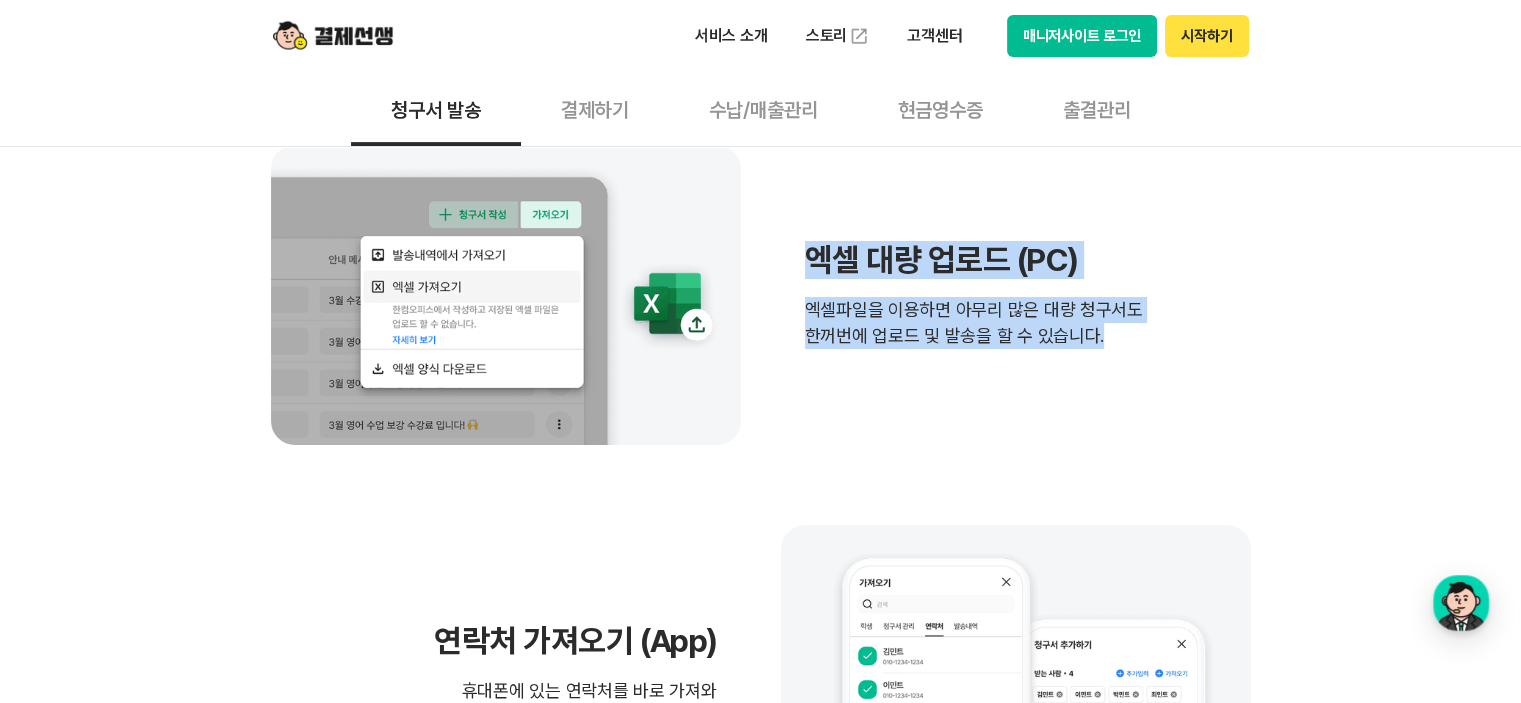 drag, startPoint x: 786, startPoint y: 258, endPoint x: 1156, endPoint y: 323, distance: 375.66608 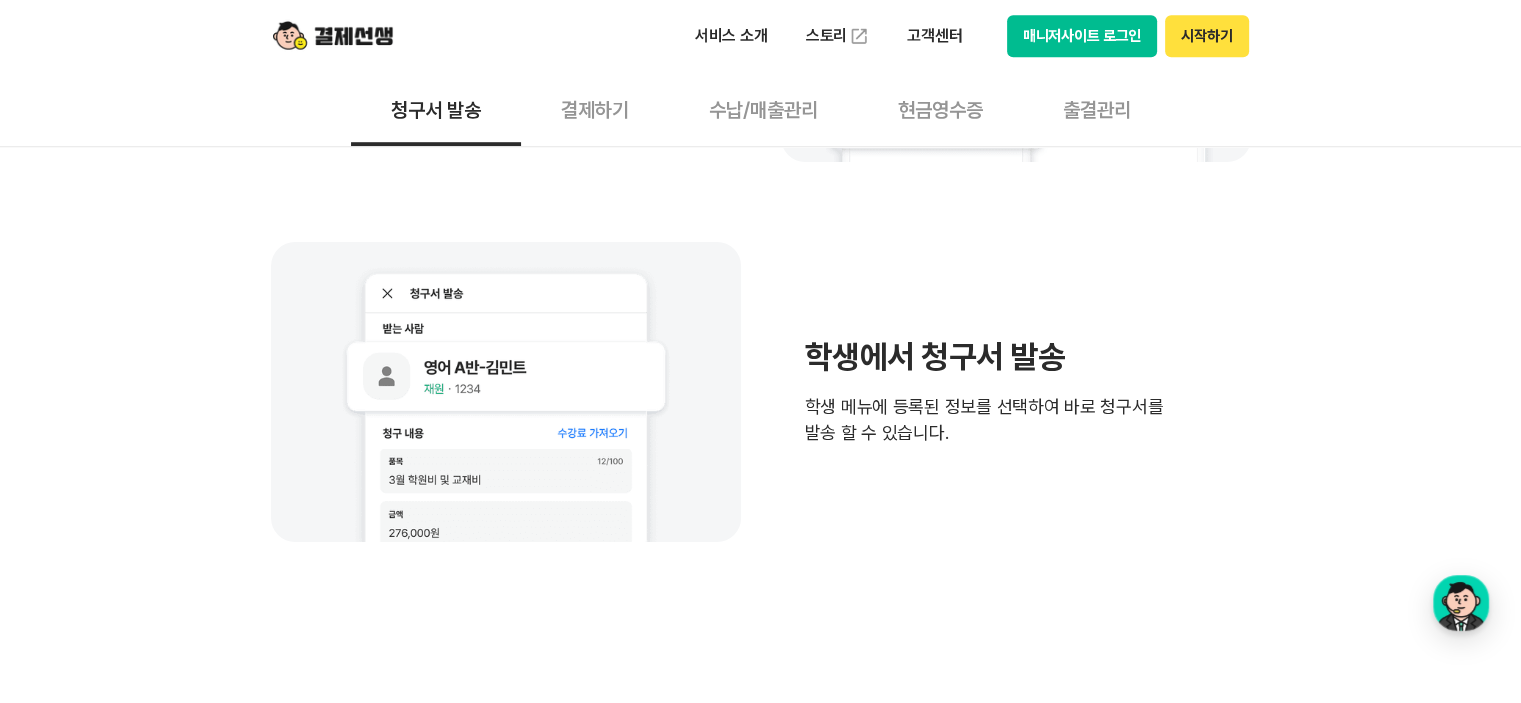 scroll, scrollTop: 1400, scrollLeft: 0, axis: vertical 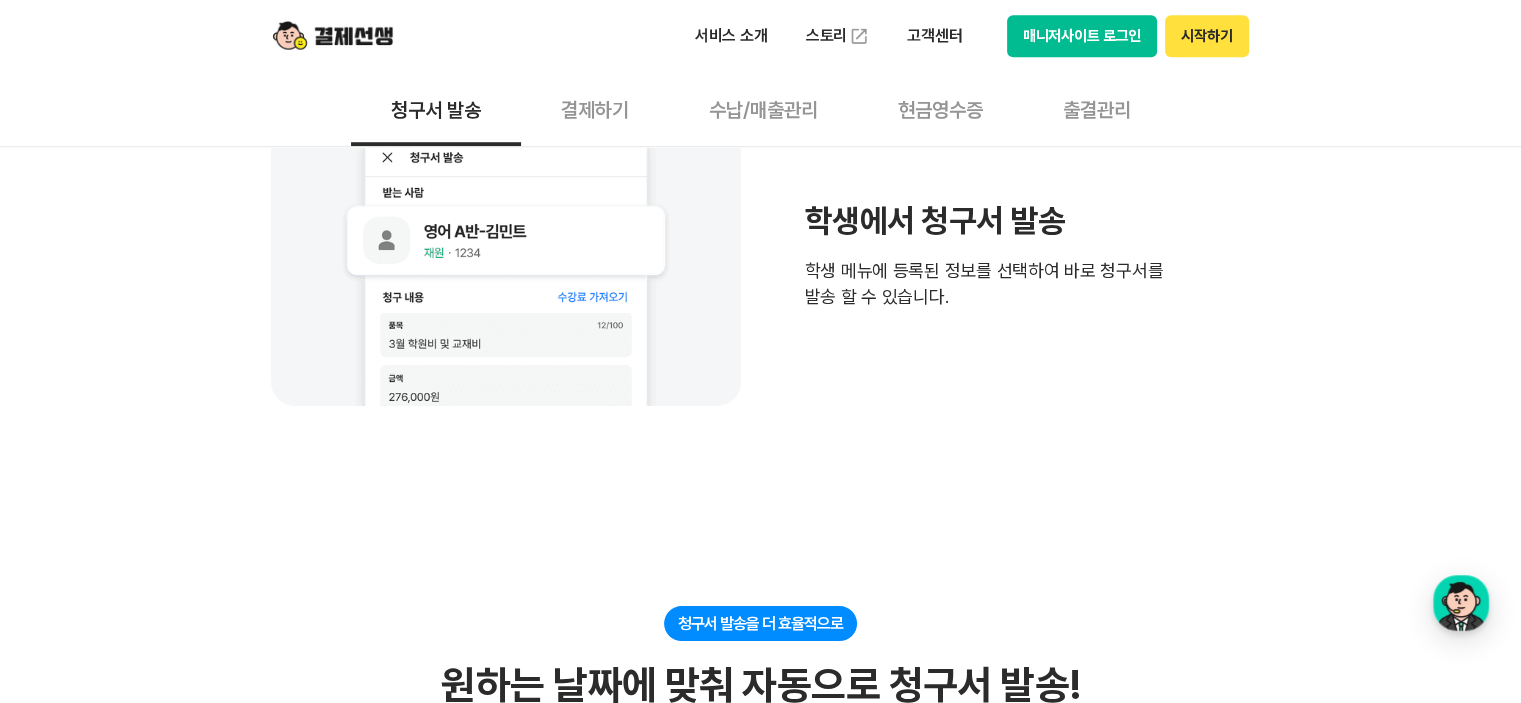 drag, startPoint x: 774, startPoint y: 238, endPoint x: 1030, endPoint y: 304, distance: 264.37094 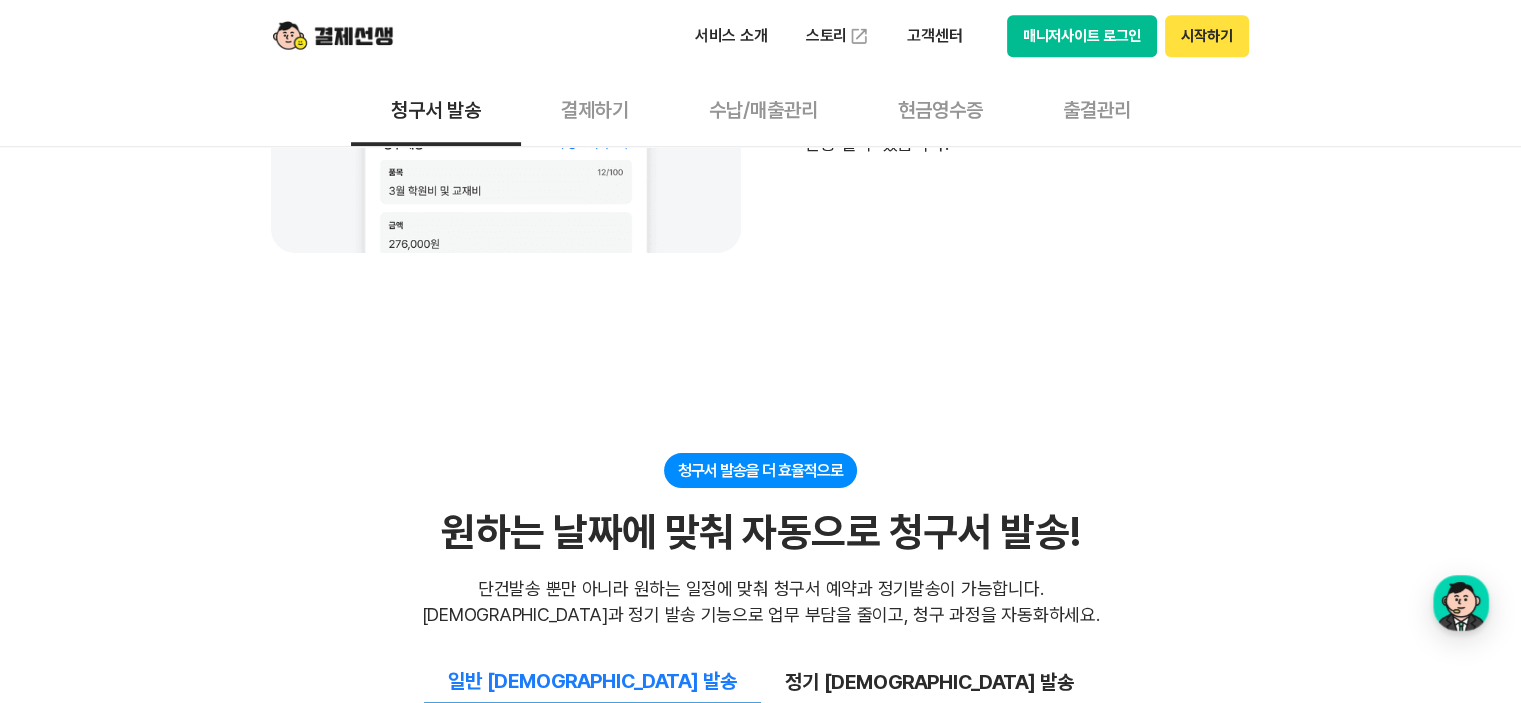 scroll, scrollTop: 1800, scrollLeft: 0, axis: vertical 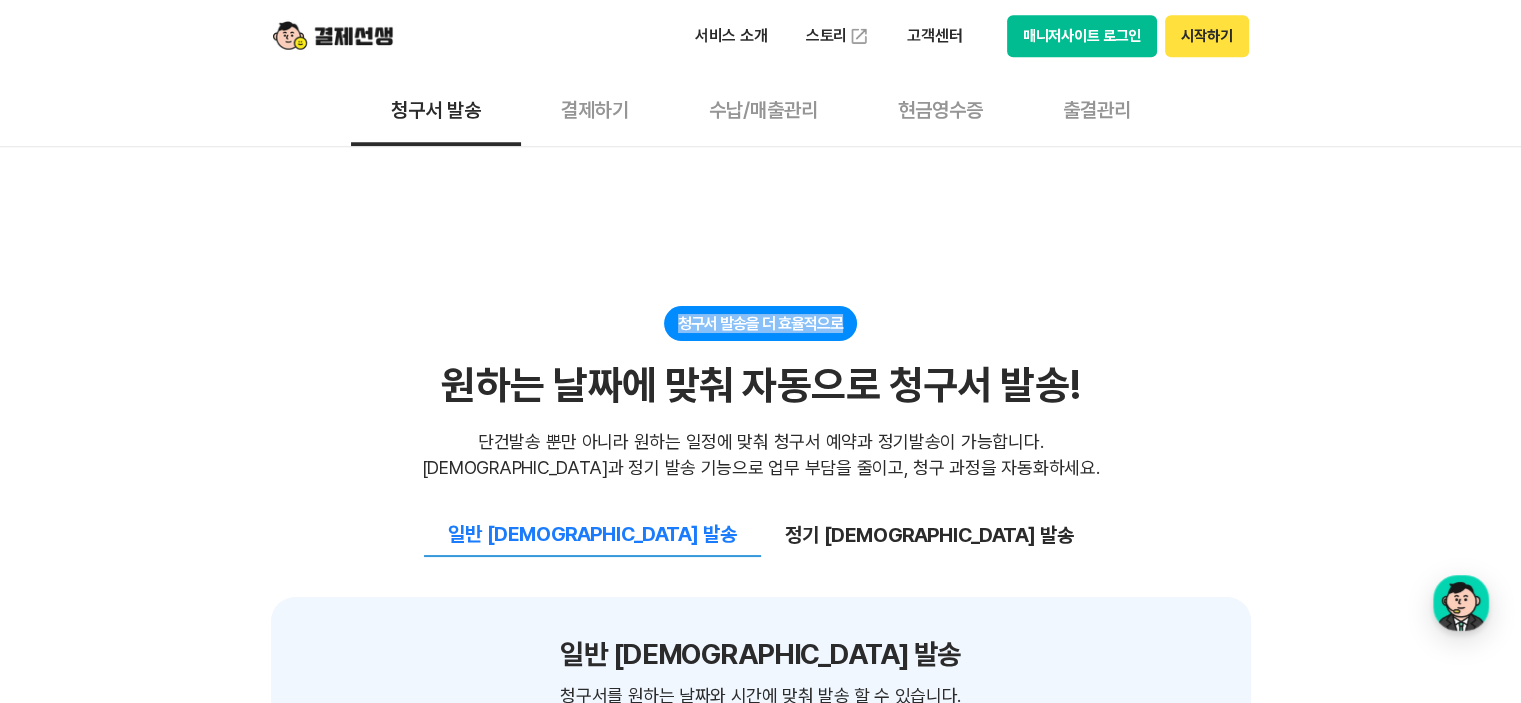 drag, startPoint x: 673, startPoint y: 313, endPoint x: 867, endPoint y: 336, distance: 195.35864 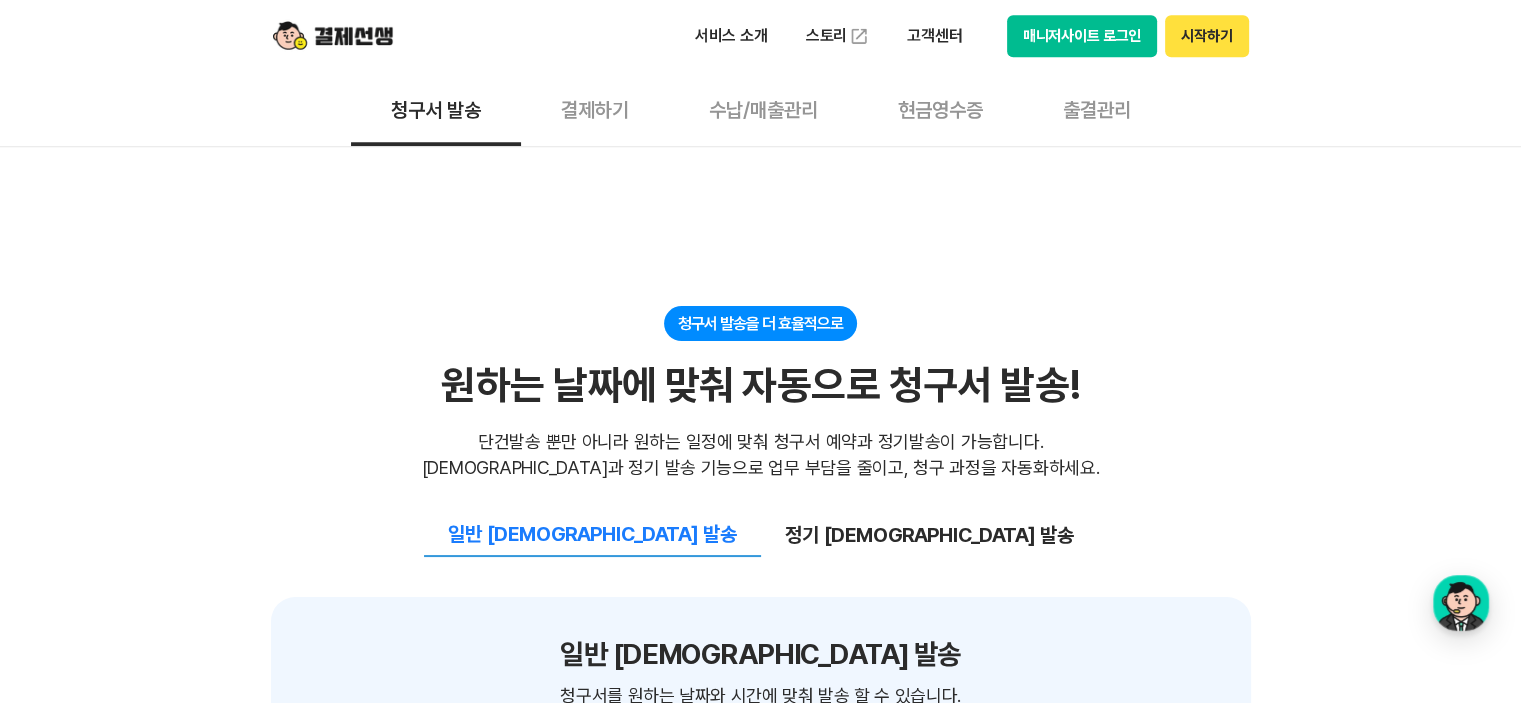 click on "청구서 발송을 더 효율적으로 원하는 날짜에 맞춰 자동으로 청구서 발송! 원하는 날짜에 맞춰 자동으로 청구서 발송! 단건발송 뿐만 아니라 원하는 일정에 맞춰 청구서 [DEMOGRAPHIC_DATA]과 정기발송이 가능합니다. [DEMOGRAPHIC_DATA]과 정기 발송 기능으로 업무 부담을 줄이고, 청구 과정을 자동화하세요. 단건발송 뿐만 아니라 원하는 일정에 맞춰 청구서 [DEMOGRAPHIC_DATA]과 정기발송이 가능합니다. [DEMOGRAPHIC_DATA]과 정기 발송 기능으로 업무 부담을 줄이고, 청구 과정을 자동화하세요." at bounding box center (761, 393) 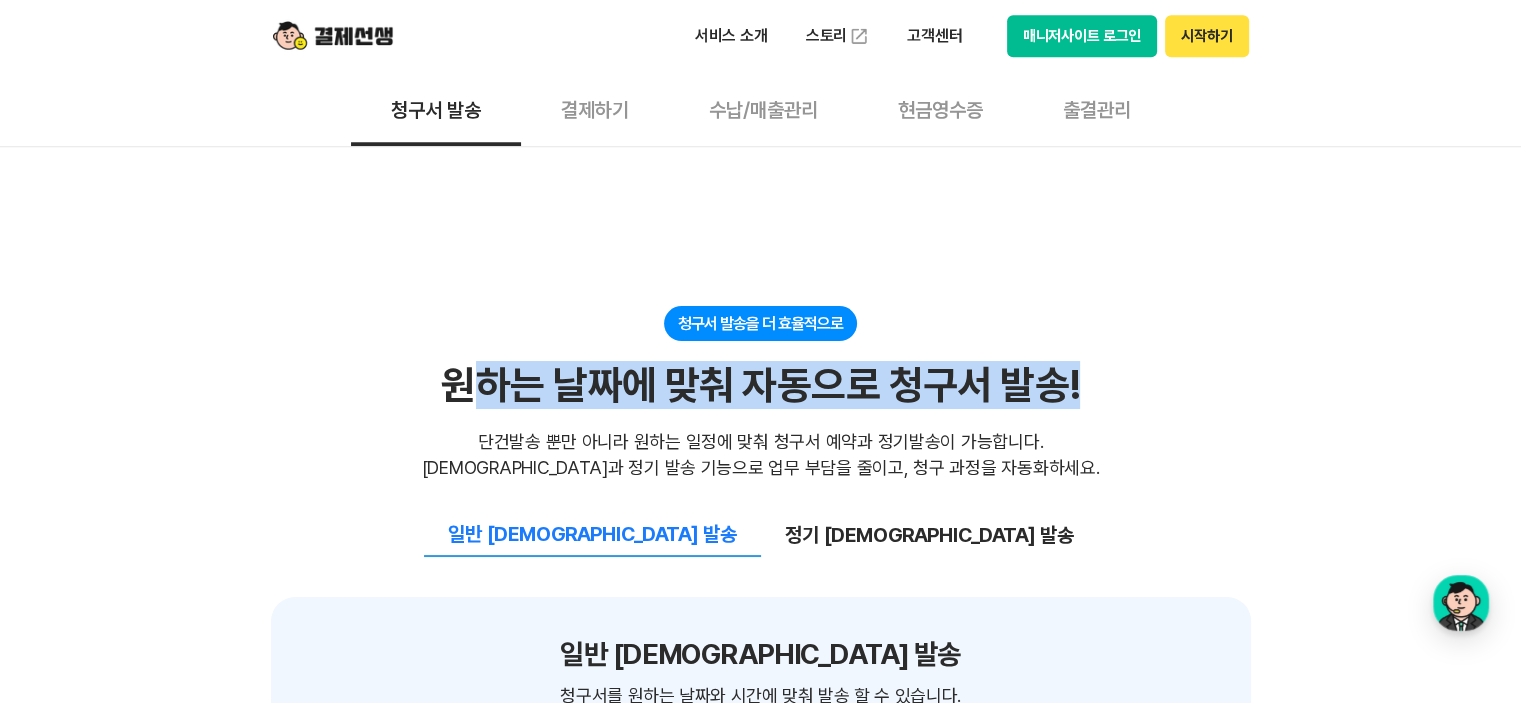 drag, startPoint x: 475, startPoint y: 373, endPoint x: 1120, endPoint y: 403, distance: 645.6973 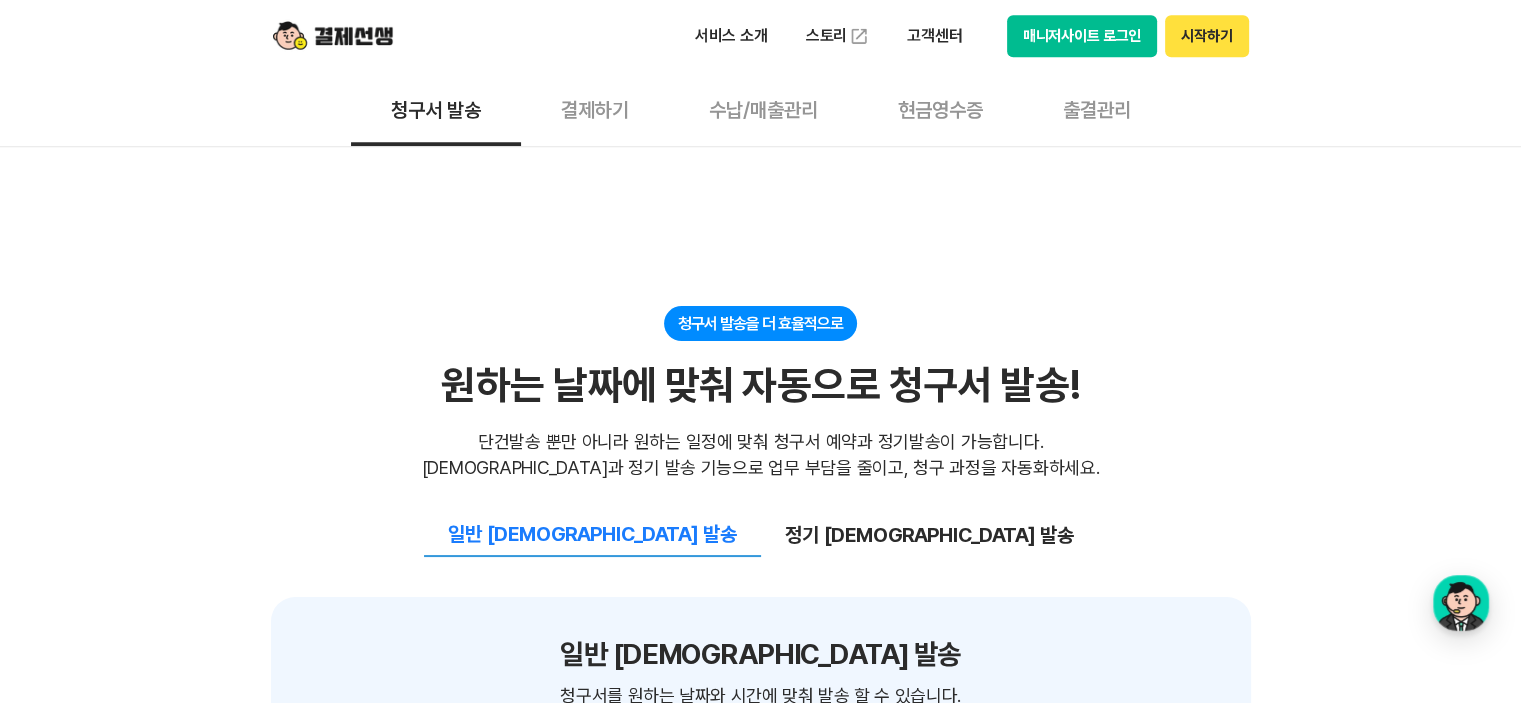 scroll, scrollTop: 1900, scrollLeft: 0, axis: vertical 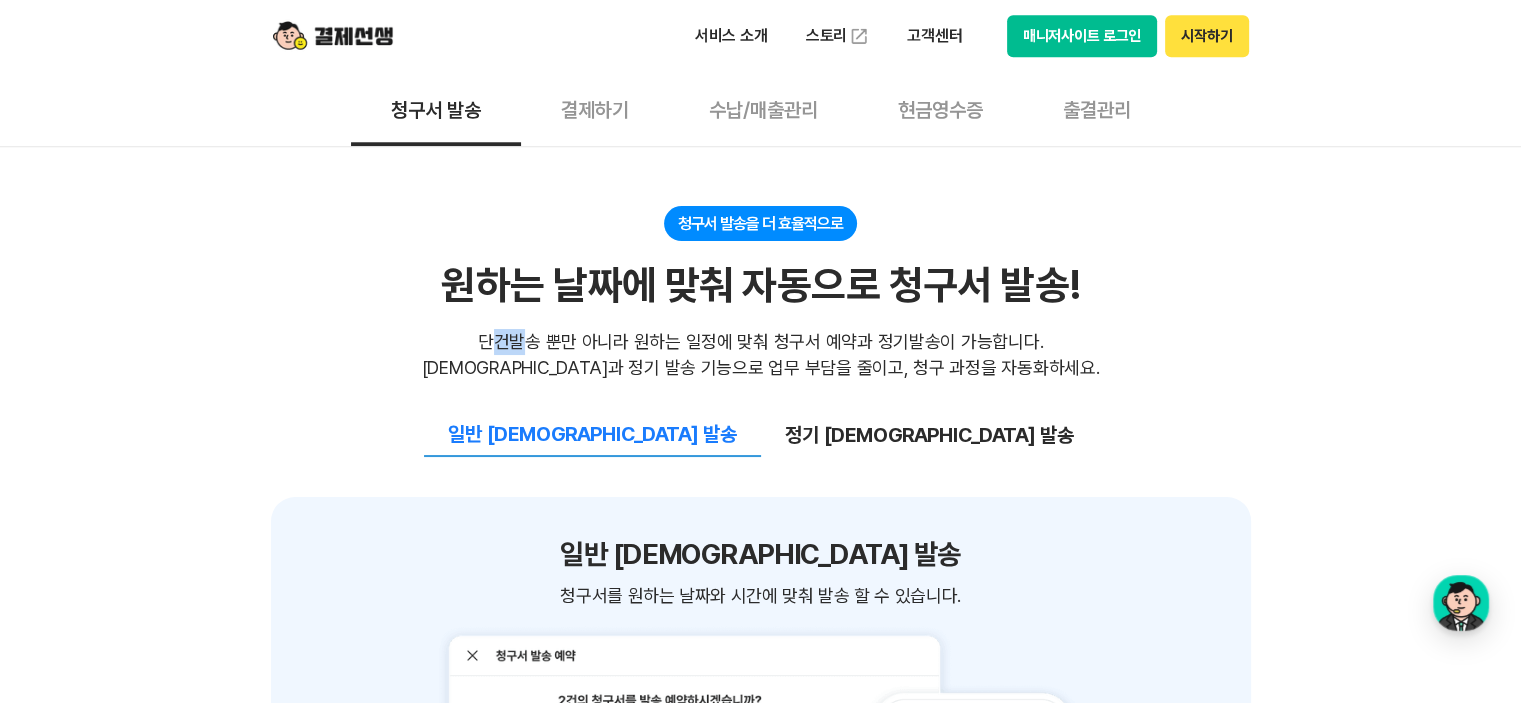 drag, startPoint x: 495, startPoint y: 346, endPoint x: 527, endPoint y: 344, distance: 32.06244 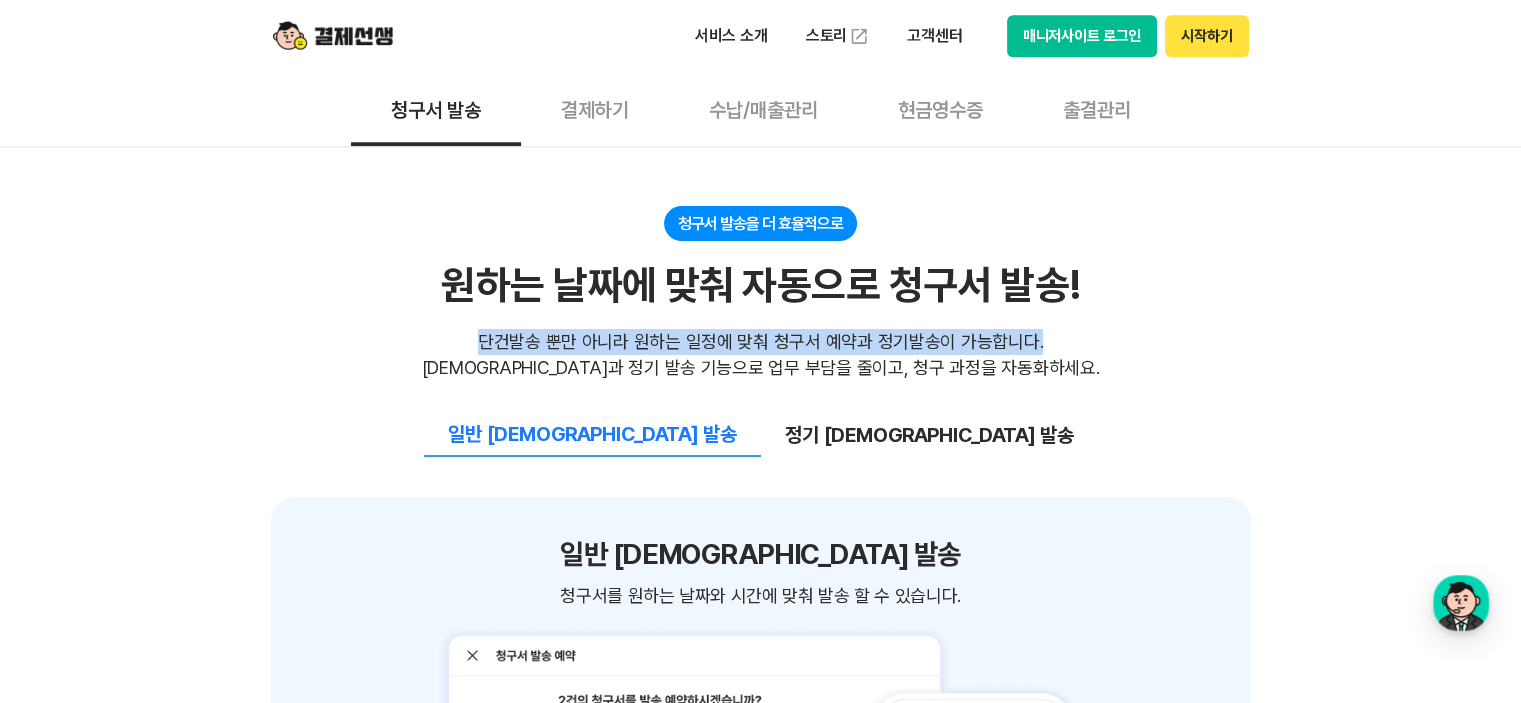 drag, startPoint x: 482, startPoint y: 344, endPoint x: 1044, endPoint y: 350, distance: 562.03204 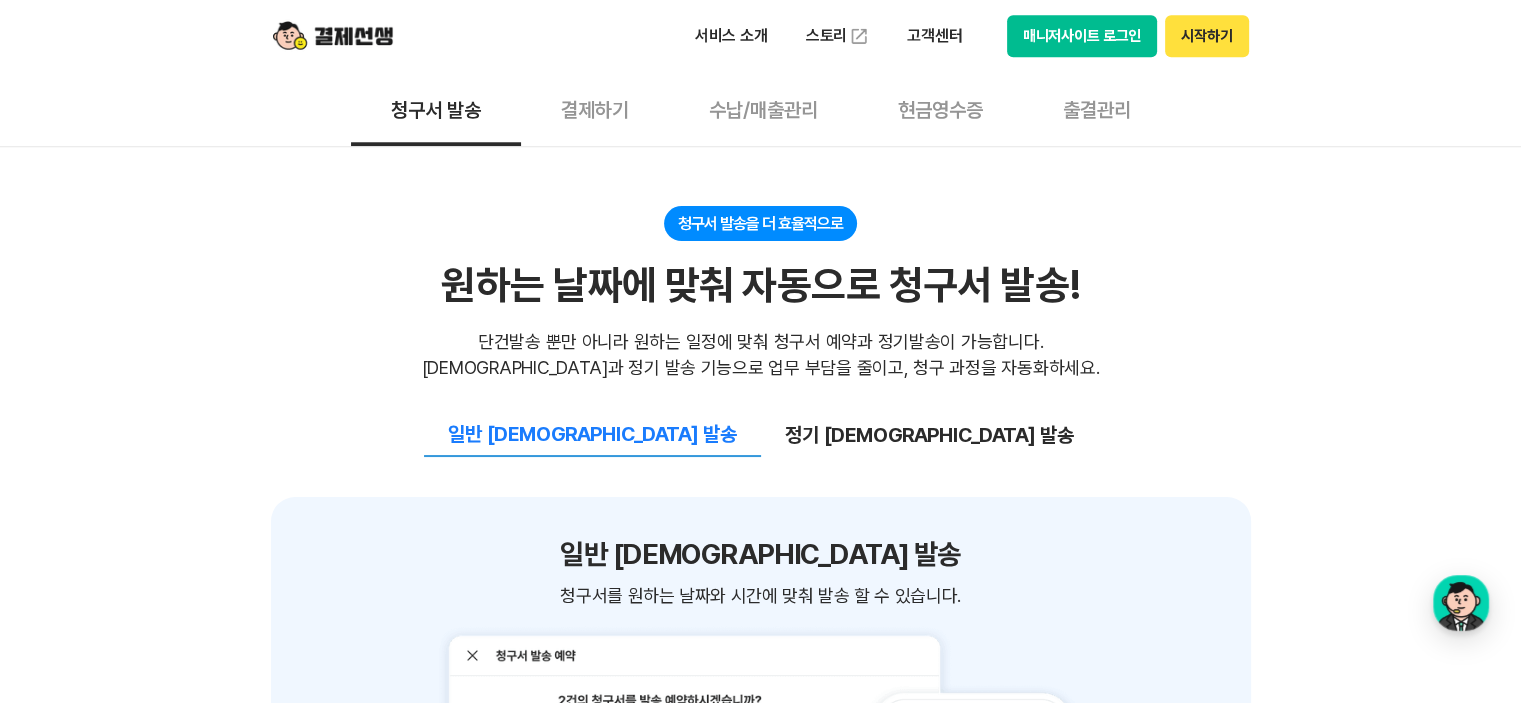 click on "일반 [DEMOGRAPHIC_DATA] 발송 정기 [DEMOGRAPHIC_DATA] 발송" at bounding box center (761, 419) 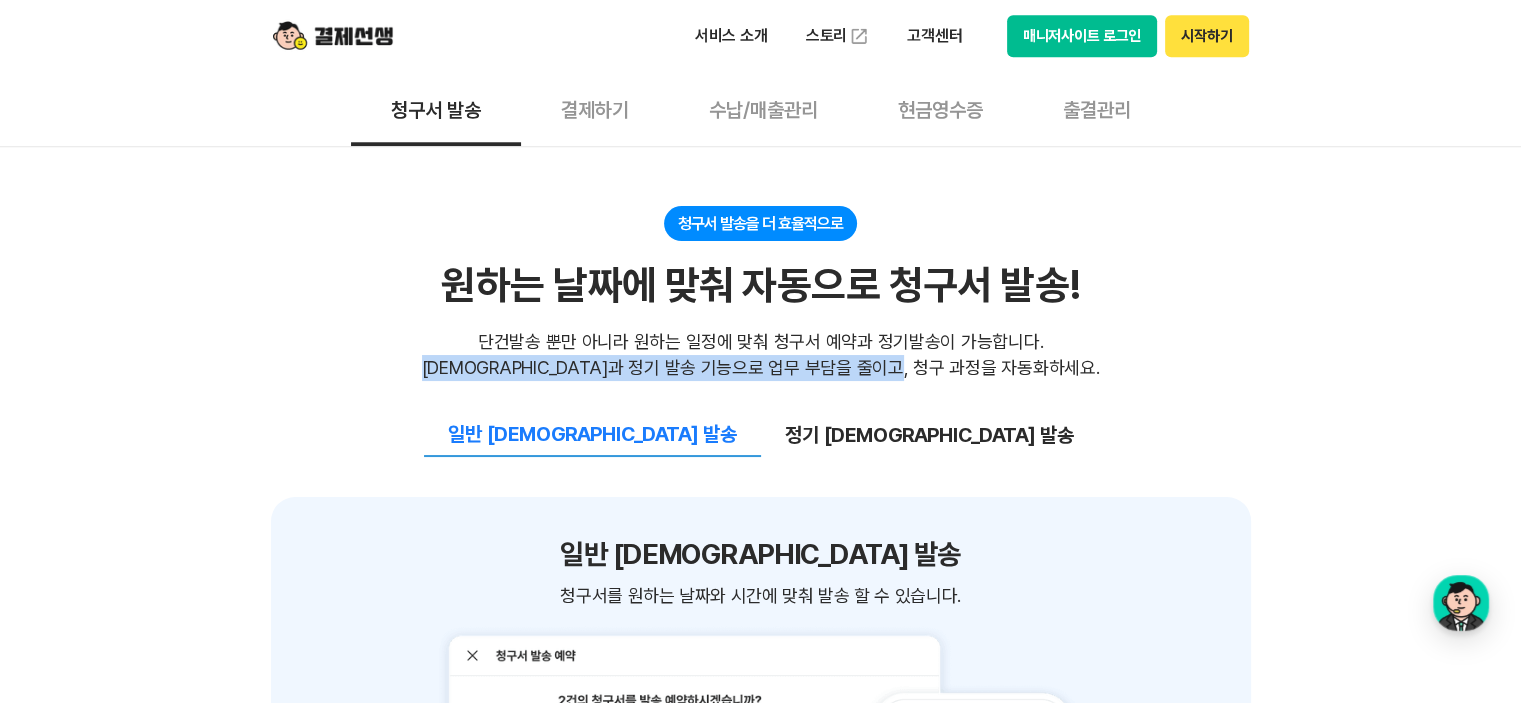 drag, startPoint x: 510, startPoint y: 368, endPoint x: 1031, endPoint y: 375, distance: 521.047 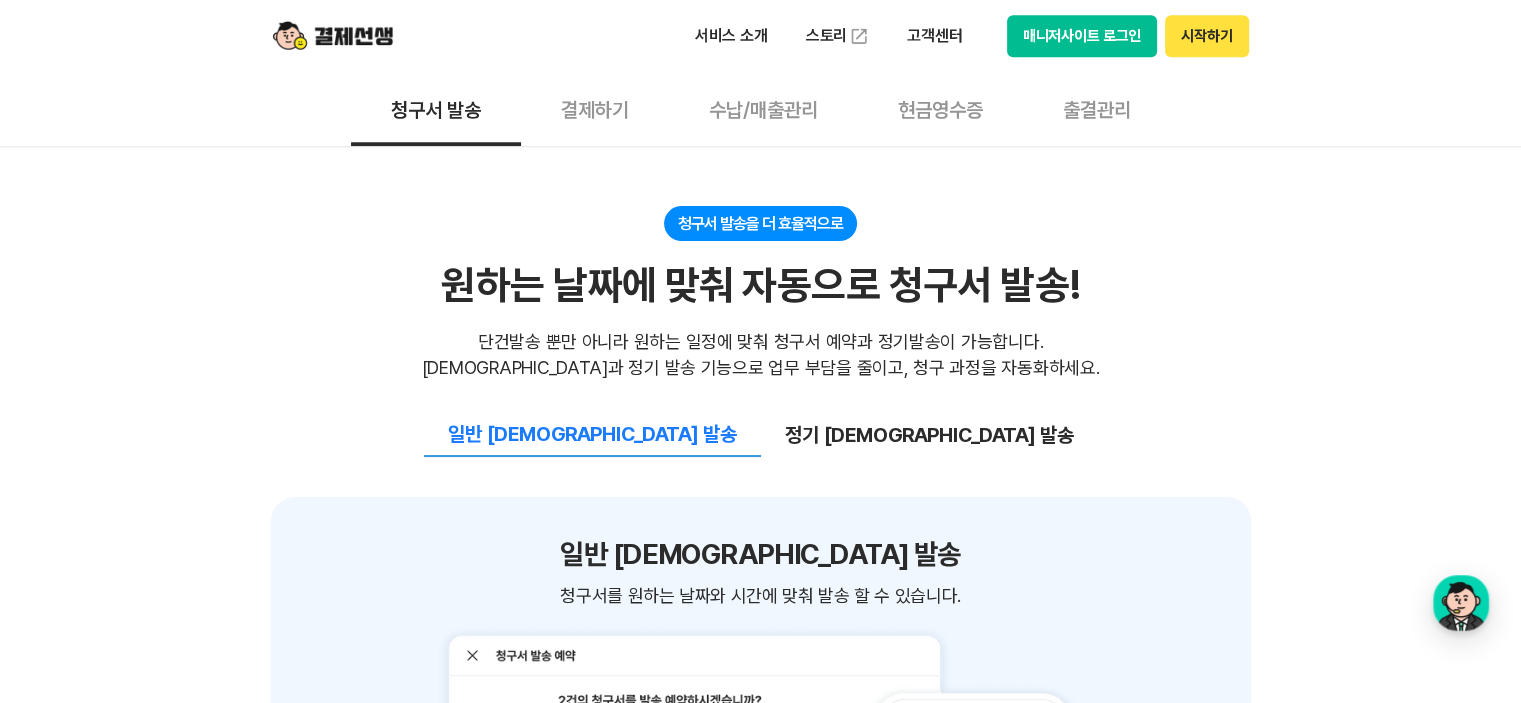 click on "일반 [DEMOGRAPHIC_DATA] 발송 정기 [DEMOGRAPHIC_DATA] 발송" at bounding box center [761, 419] 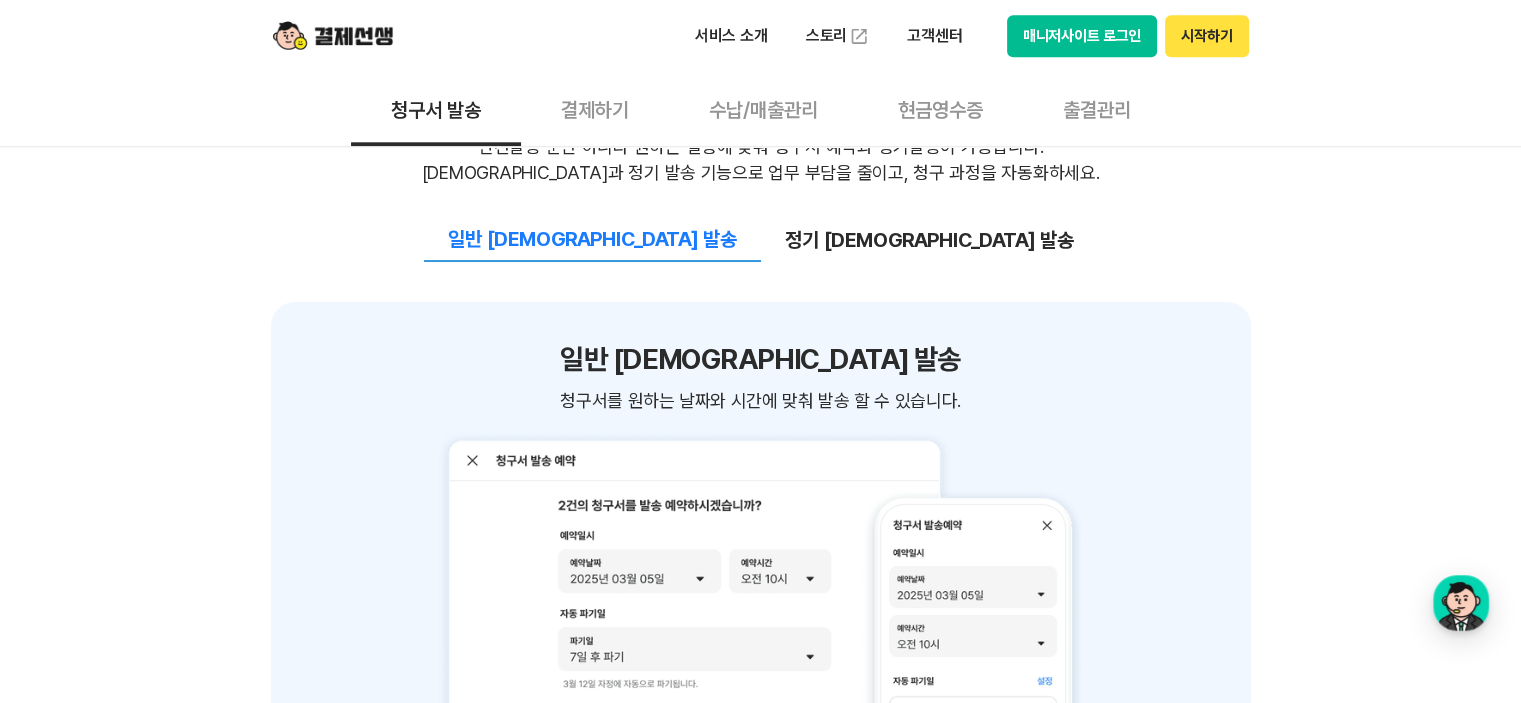 scroll, scrollTop: 2100, scrollLeft: 0, axis: vertical 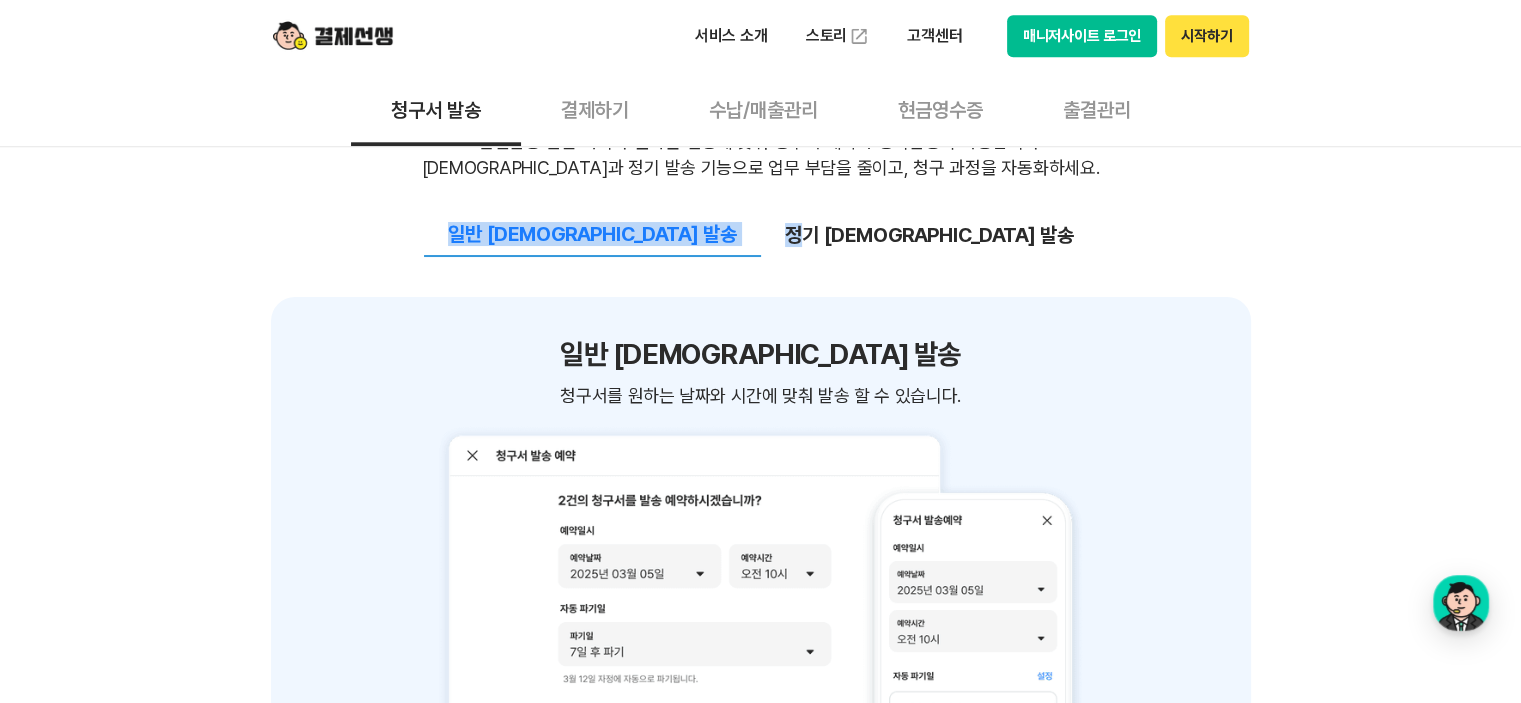 drag, startPoint x: 575, startPoint y: 231, endPoint x: 803, endPoint y: 226, distance: 228.05482 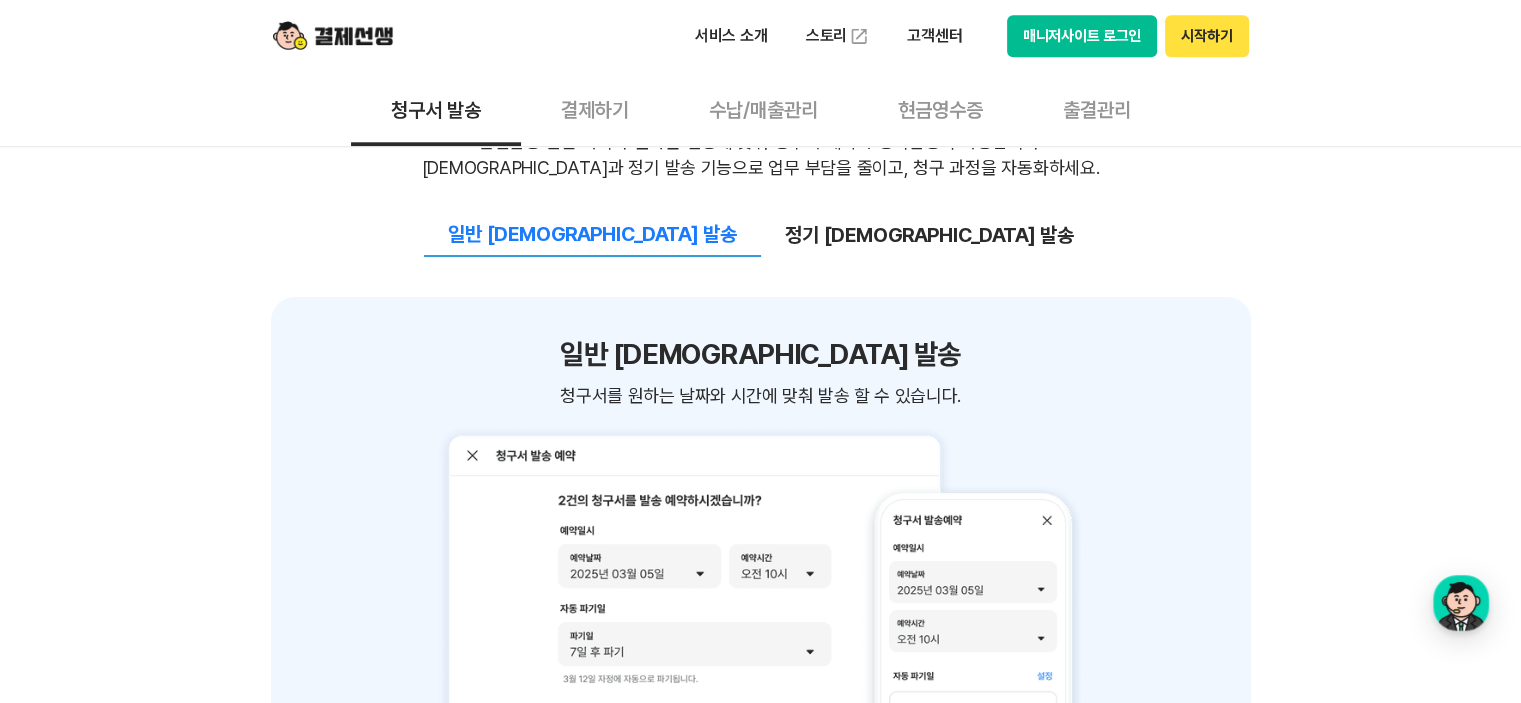 click on "일반 [DEMOGRAPHIC_DATA] 발송 정기 [DEMOGRAPHIC_DATA] 발송 일반 [DEMOGRAPHIC_DATA] 발송 청구서를 원하는 날짜와 시간에 맞춰 발송 할 수 있습니다. 청구서를 원하는 날짜와 시간에 맞춰   발송 할 수 있습니다." at bounding box center (761, 499) 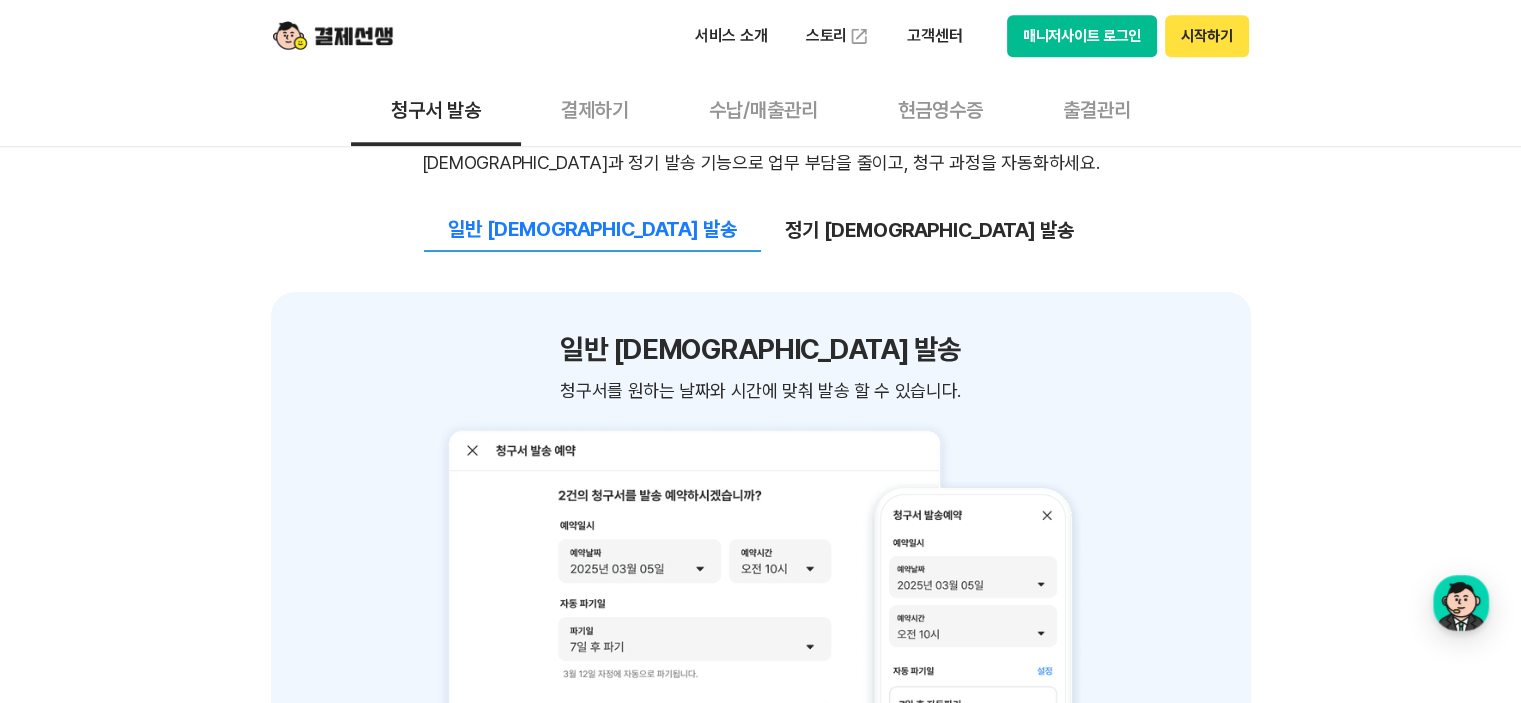 scroll, scrollTop: 2200, scrollLeft: 0, axis: vertical 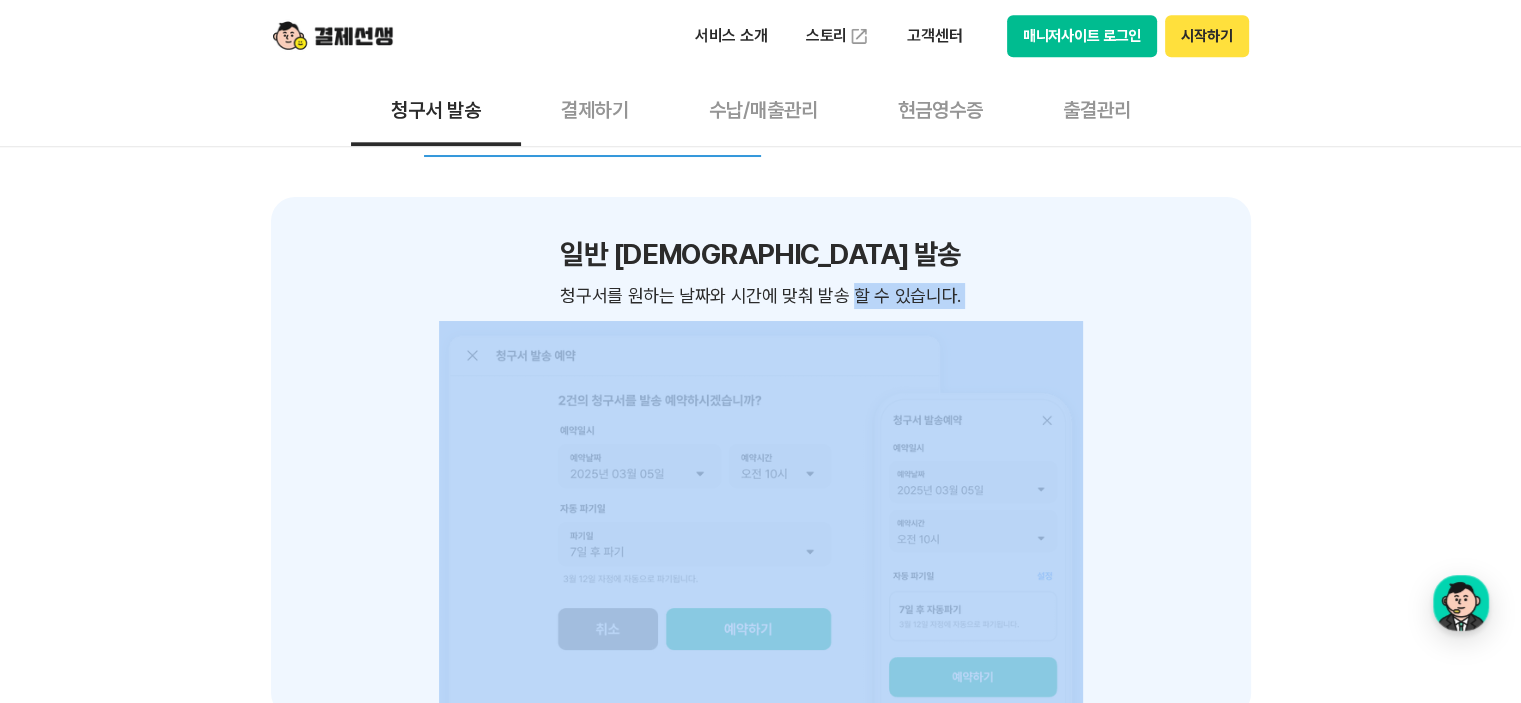 drag, startPoint x: 548, startPoint y: 300, endPoint x: 856, endPoint y: 291, distance: 308.13147 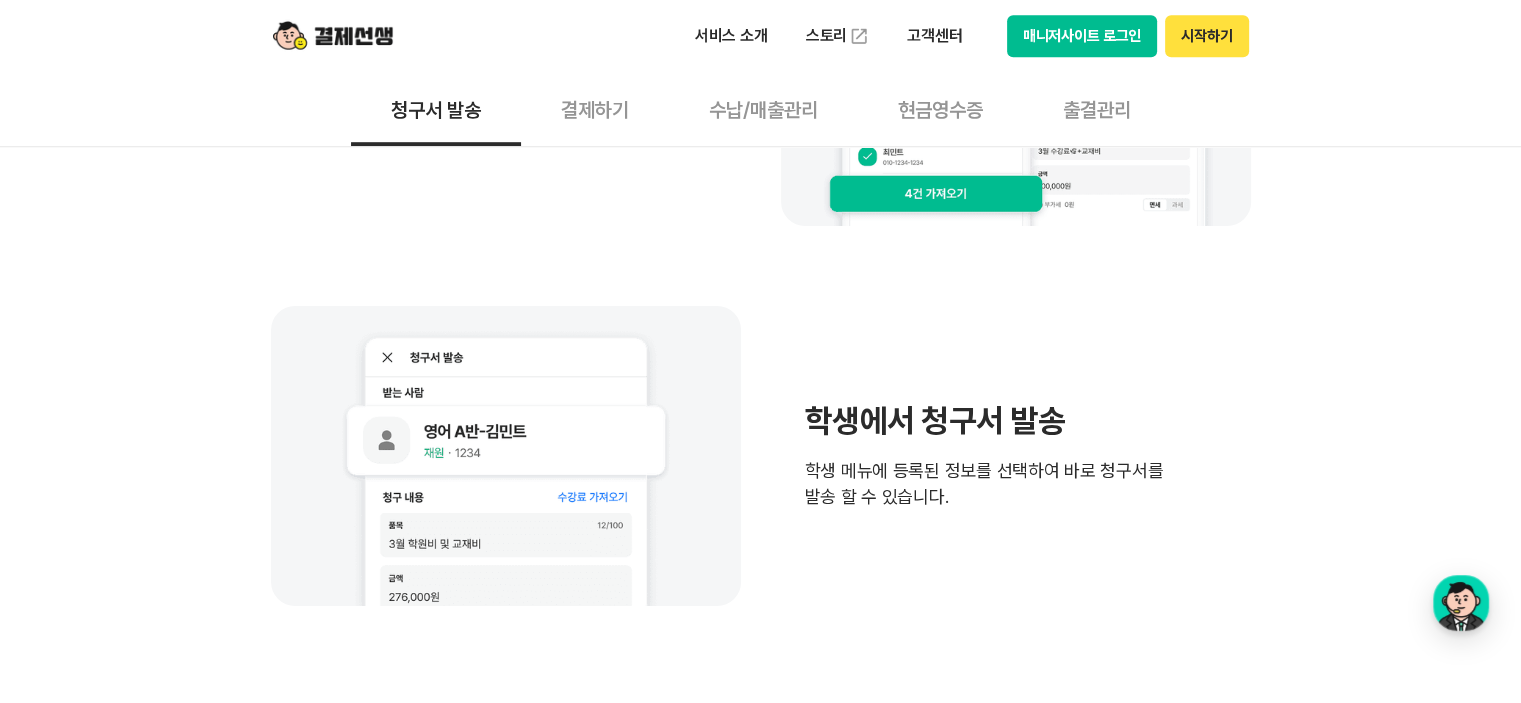 scroll, scrollTop: 1500, scrollLeft: 0, axis: vertical 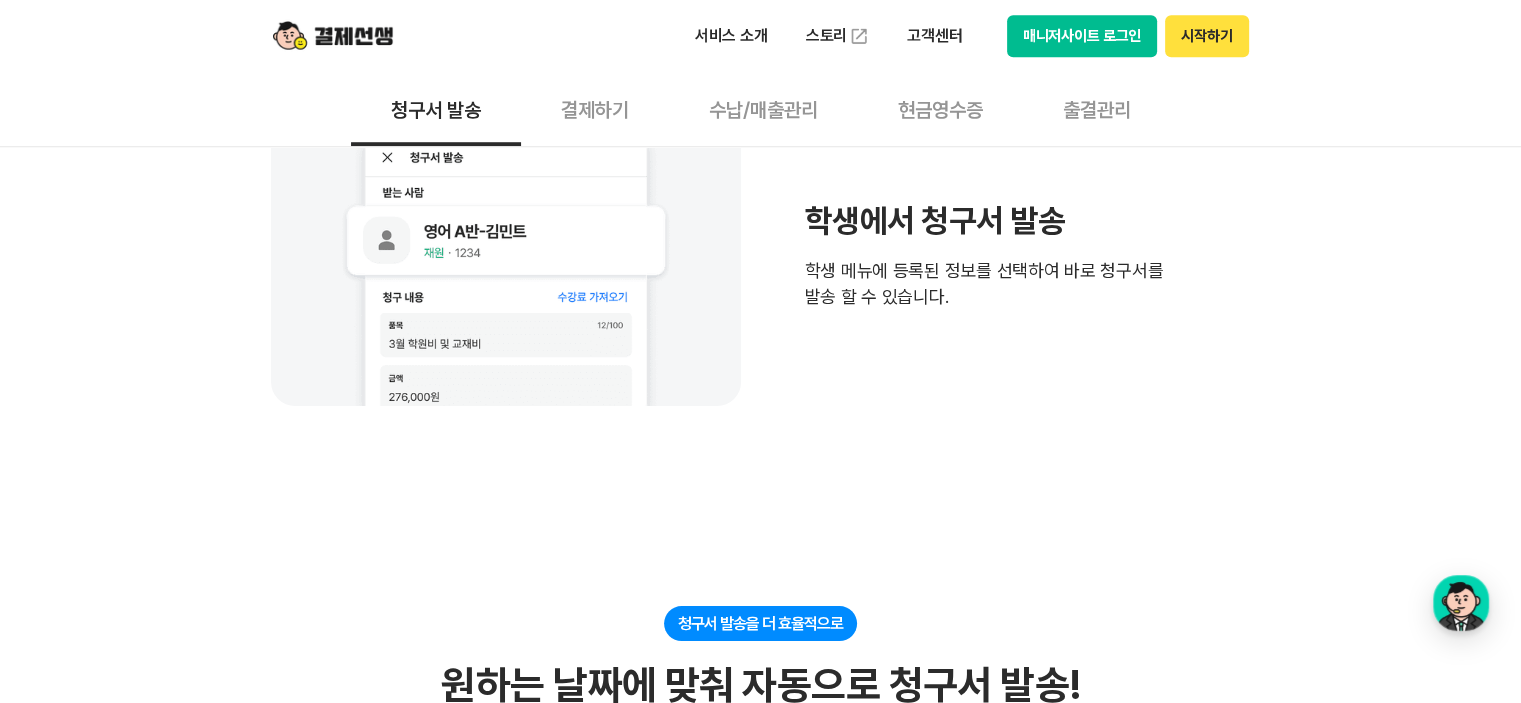 drag, startPoint x: 805, startPoint y: 271, endPoint x: 1096, endPoint y: 299, distance: 292.34396 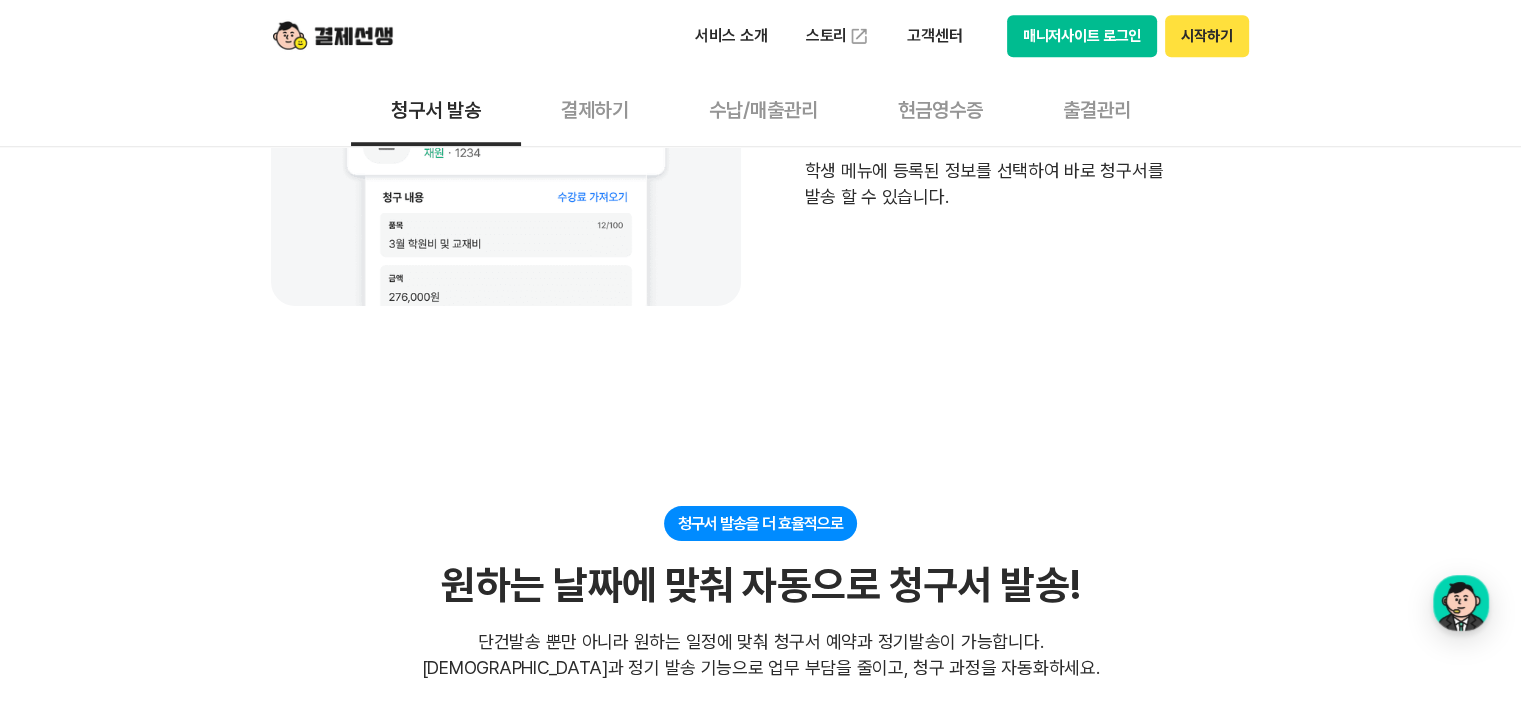 scroll, scrollTop: 1700, scrollLeft: 0, axis: vertical 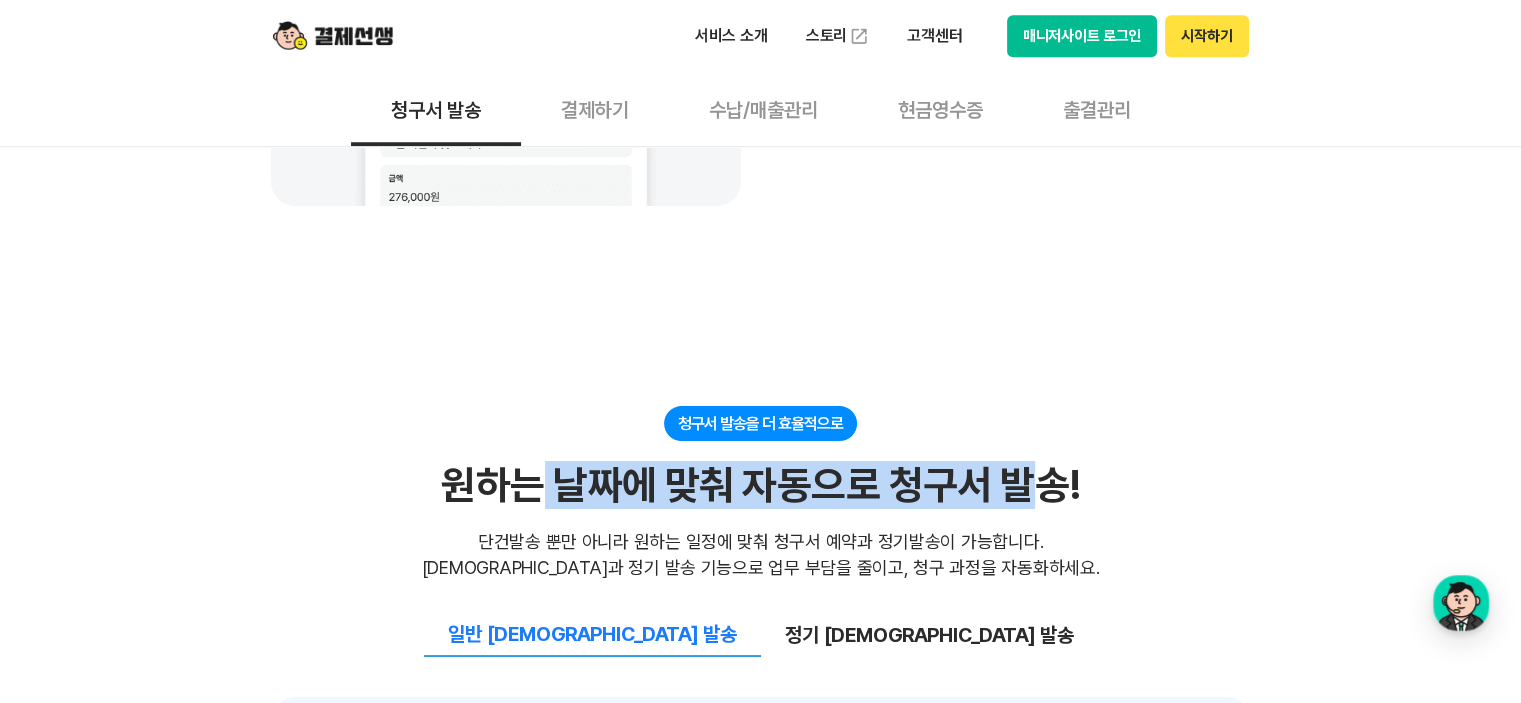 drag, startPoint x: 549, startPoint y: 488, endPoint x: 1034, endPoint y: 429, distance: 488.57547 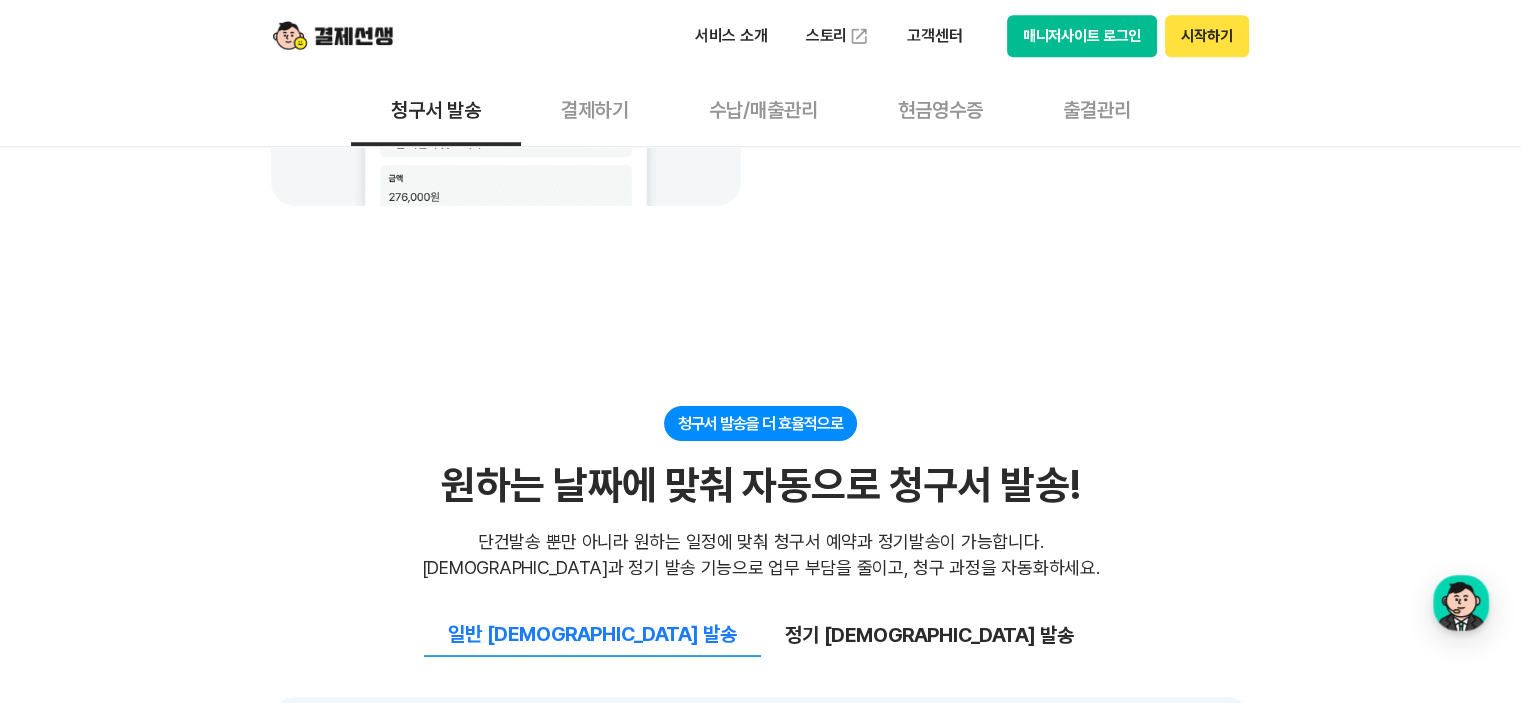 click on "청구서 발송을 더 효율적으로 원하는 날짜에 맞춰 자동으로 청구서 발송! 원하는 날짜에 맞춰 자동으로 청구서 발송! 단건발송 뿐만 아니라 원하는 일정에 맞춰 청구서 [DEMOGRAPHIC_DATA]과 정기발송이 가능합니다. [DEMOGRAPHIC_DATA]과 정기 발송 기능으로 업무 부담을 줄이고, 청구 과정을 자동화하세요. 단건발송 뿐만 아니라 원하는 일정에 맞춰 청구서 [DEMOGRAPHIC_DATA]과 정기발송이 가능합니다. [DEMOGRAPHIC_DATA]과 정기 발송 기능으로 업무 부담을 줄이고, 청구 과정을 자동화하세요." at bounding box center [761, 493] 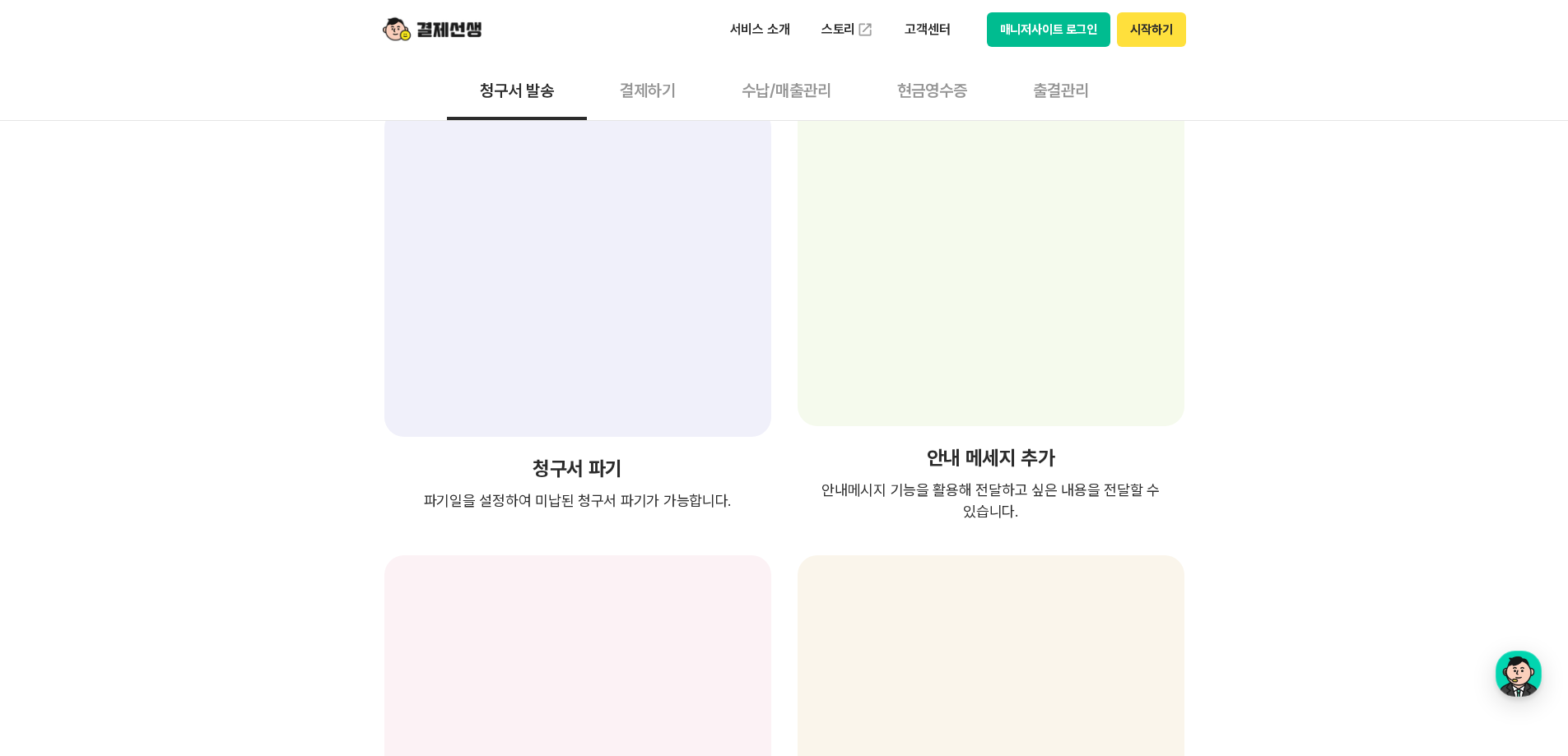 scroll, scrollTop: 2797, scrollLeft: 0, axis: vertical 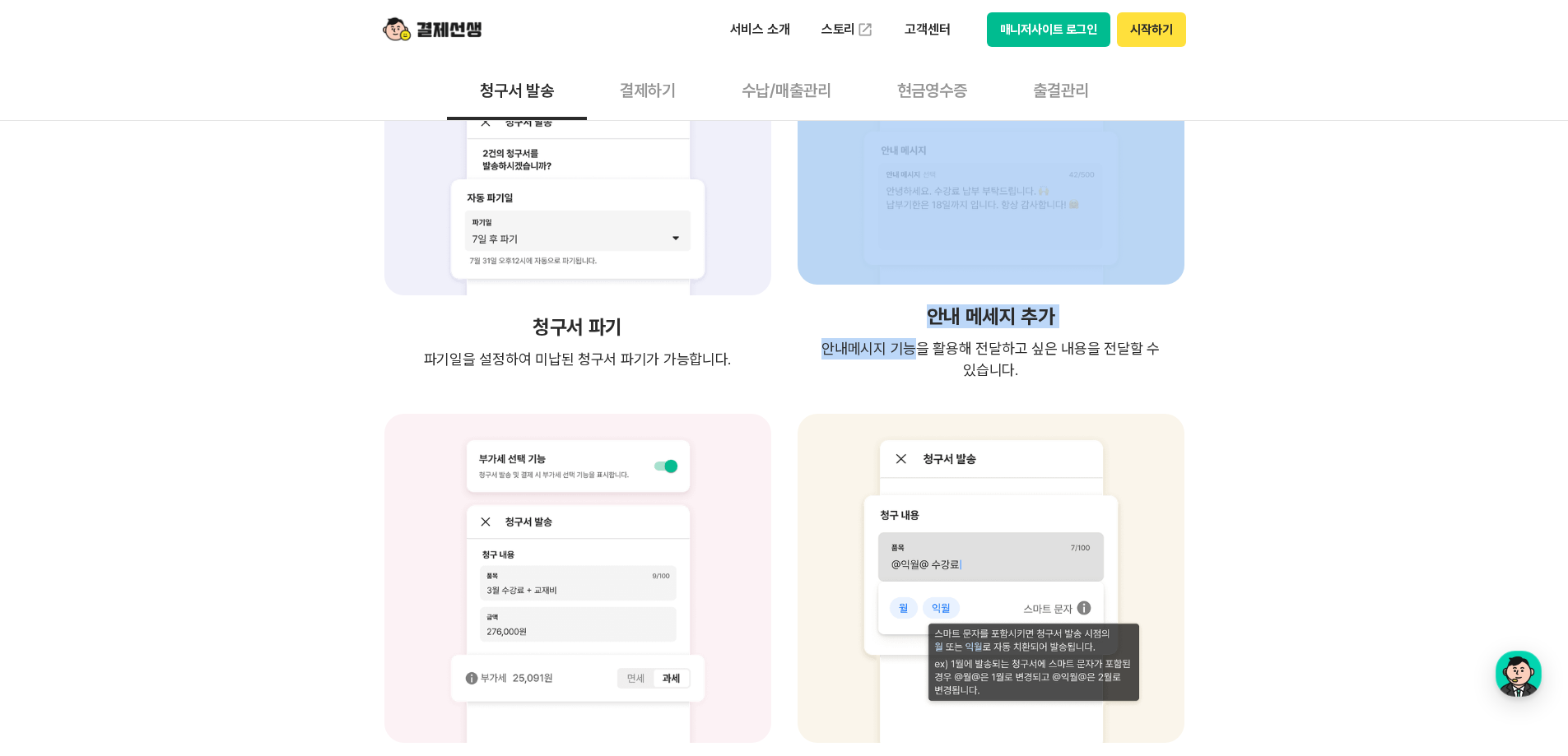 drag, startPoint x: 891, startPoint y: 325, endPoint x: 1123, endPoint y: 290, distance: 234.62523 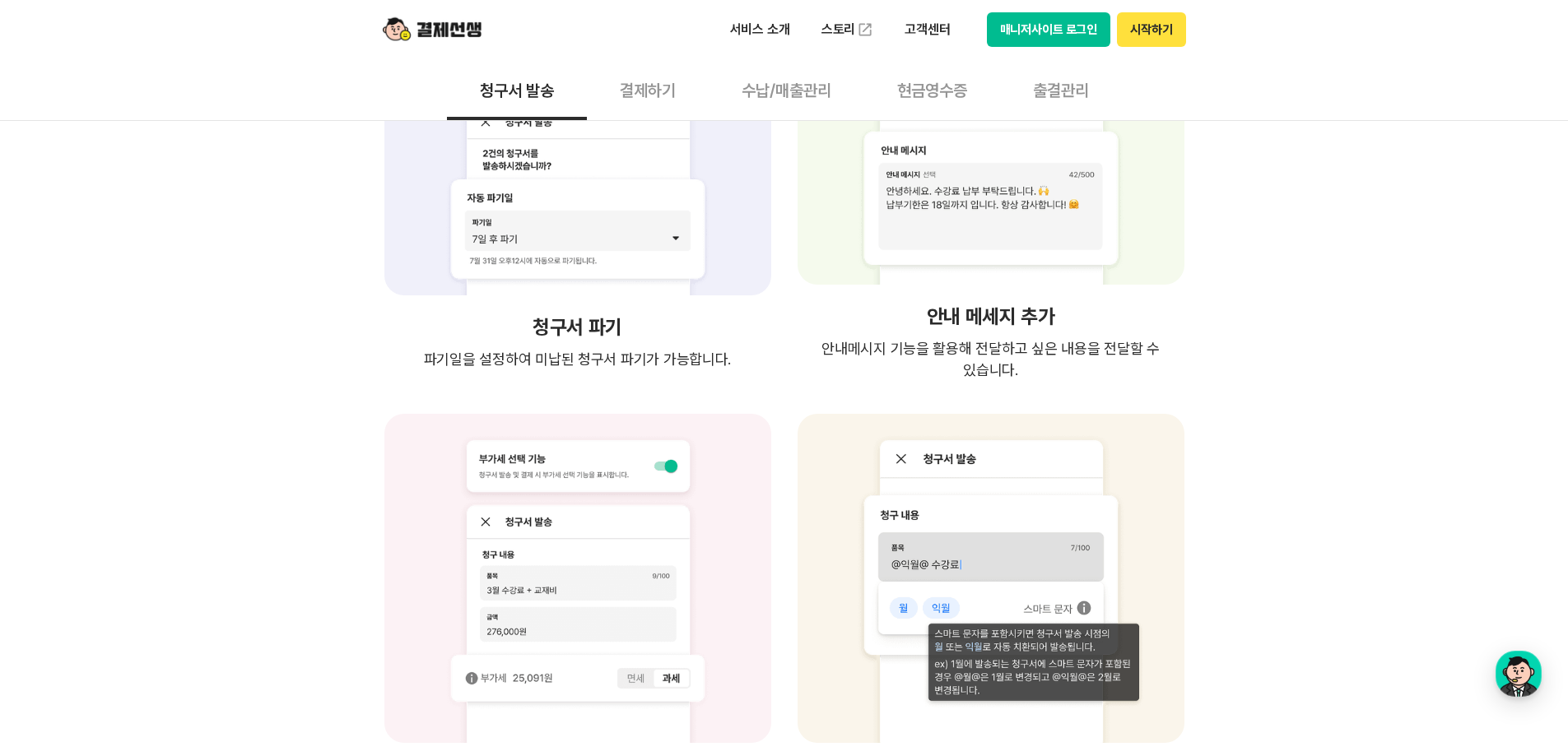 click on "청구서 파기 파기일을 설정하여 미납된 청구서 파기가 가능합니다. 안내 메세지 추가 안내메시지 기능을 활용해 전달하고 싶은 내용을 전달할 수 있습니다. 안내메시지 기능을 활용해 전달하고 싶은 내용을    전달할 수 있습니다. 면/과세 선택 기본 부가세 설정과 청구서 발송 및 결제 시    부가세 선택 기능의 표시 여부를 설정할 수 있습니다. 스마트 문자 스마트 문자 사용 시 매번 청구서에 몇월인지    입력할 필요 없이 자동으로 치환시켜 보낼 수 있습니다." at bounding box center [784, 397] 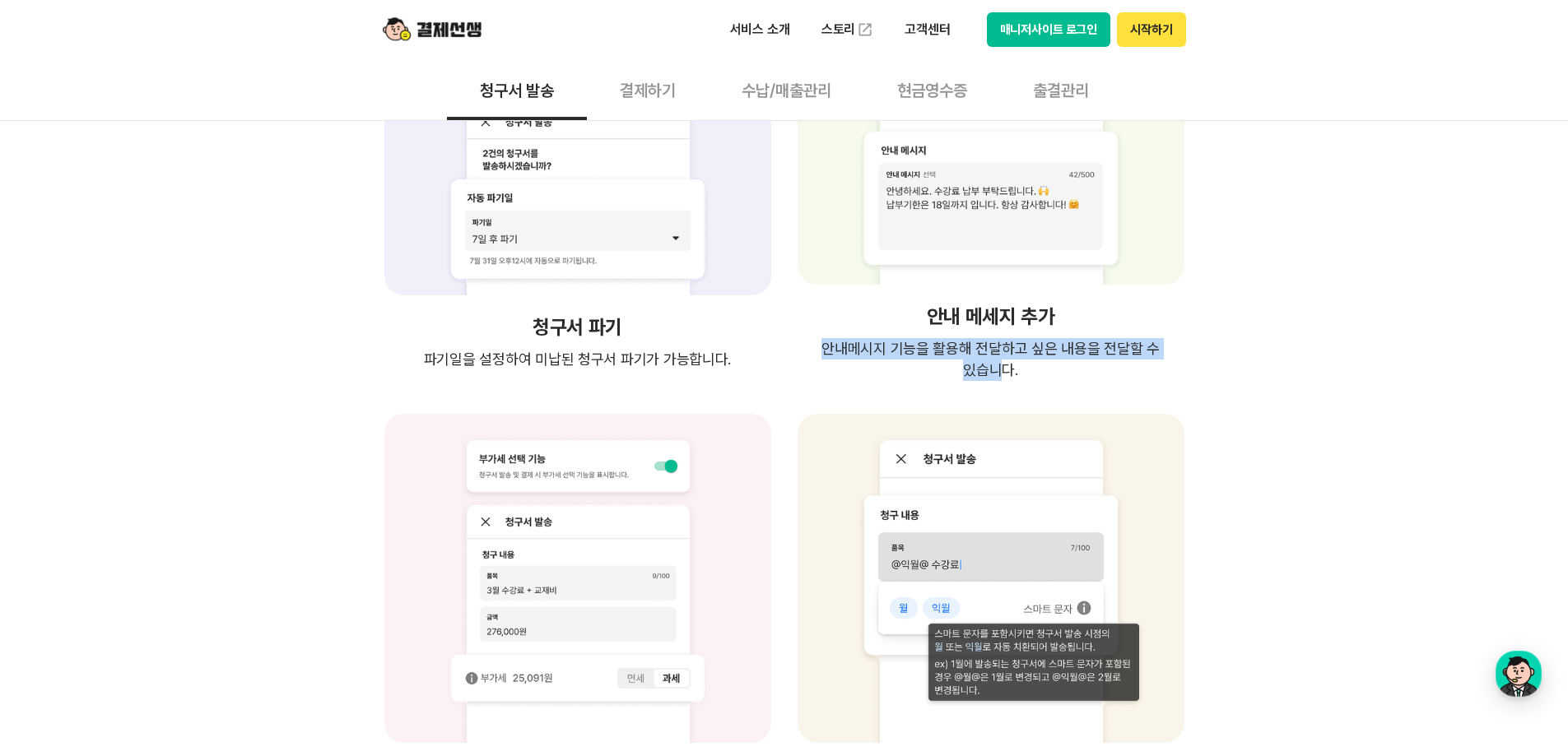 drag, startPoint x: 798, startPoint y: 364, endPoint x: 1169, endPoint y: 363, distance: 371.0013 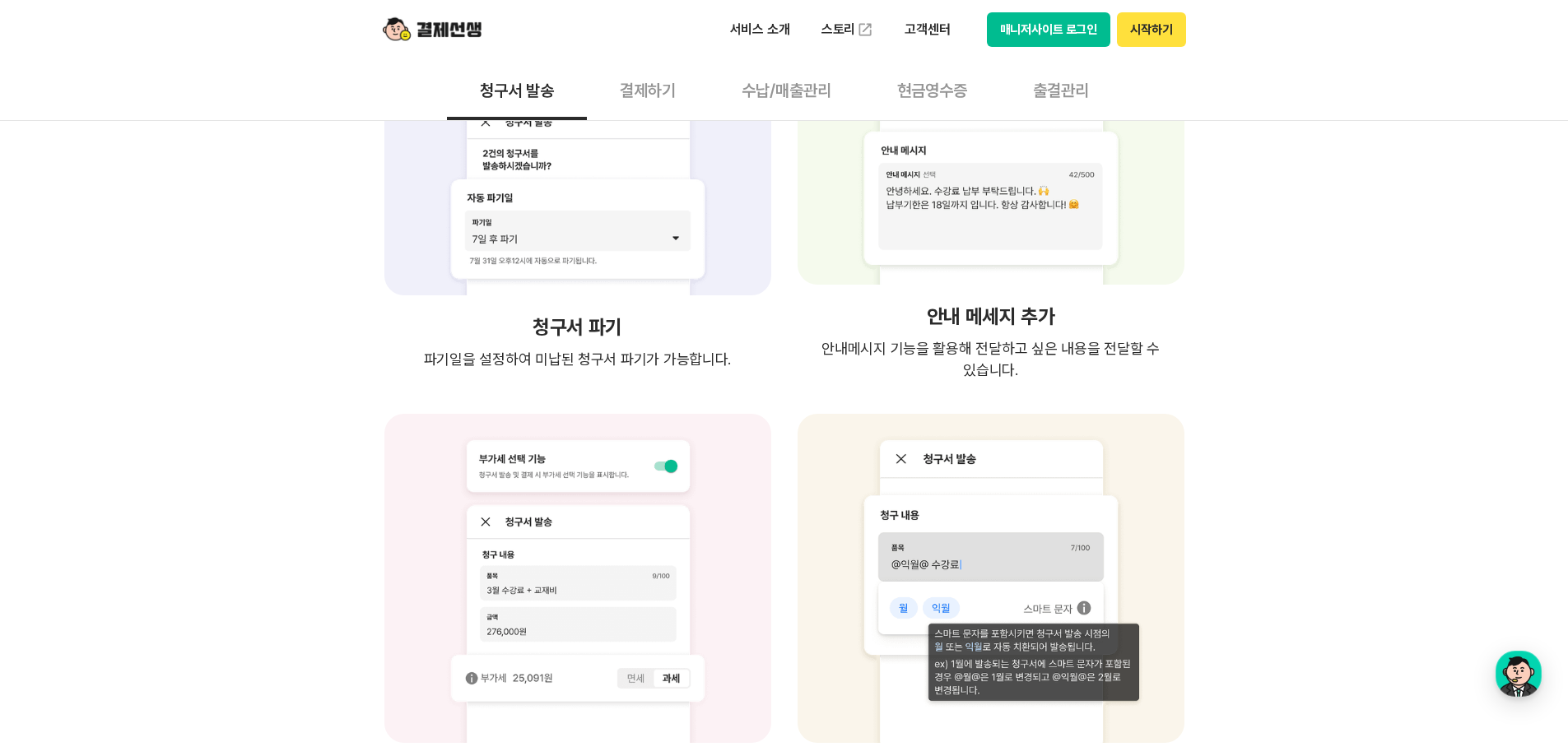 click on "쉽고 간편한 청구서 작성&관리 빠르고 간편한 청구서 작성으로 업무 효율 UP! 빠르고 간편한 청구서 작성으로 업무 효율 UP! 청구서 작성시 고객의 전화번호, 청구금액, 그리고 간단한 청구 사유만 입력하면 발송 준비 완료! 더 쉽고 빠르게, 고객에게 청구서를 발송하세요. 청구서 작성시 고객의 전화번호, 청구금액, 그리고 간단한 청구 사유만 입력하면 발송 준비 완료! 더 쉽고 빠르게, 고객에게 청구서를 발송하세요. 엑셀 대량 업로드 (PC) 엑셀파일을 이용하면 아무리 많은 대량 청구서도    한꺼번에 업로드 및 발송을 할 수 있습니다. 연락처 가져오기 (App) 휴대폰에 있는 연락처를 바로 가져와    청구서를 발송해보세요! 학생에서 청구서 발송 학생 메뉴에 등록된 정보를 선택하여 바로 청구서를    발송 할 수 있습니다. 청구서 발송을 더 효율적으로 일반 예약 발송" at bounding box center (784, -736) 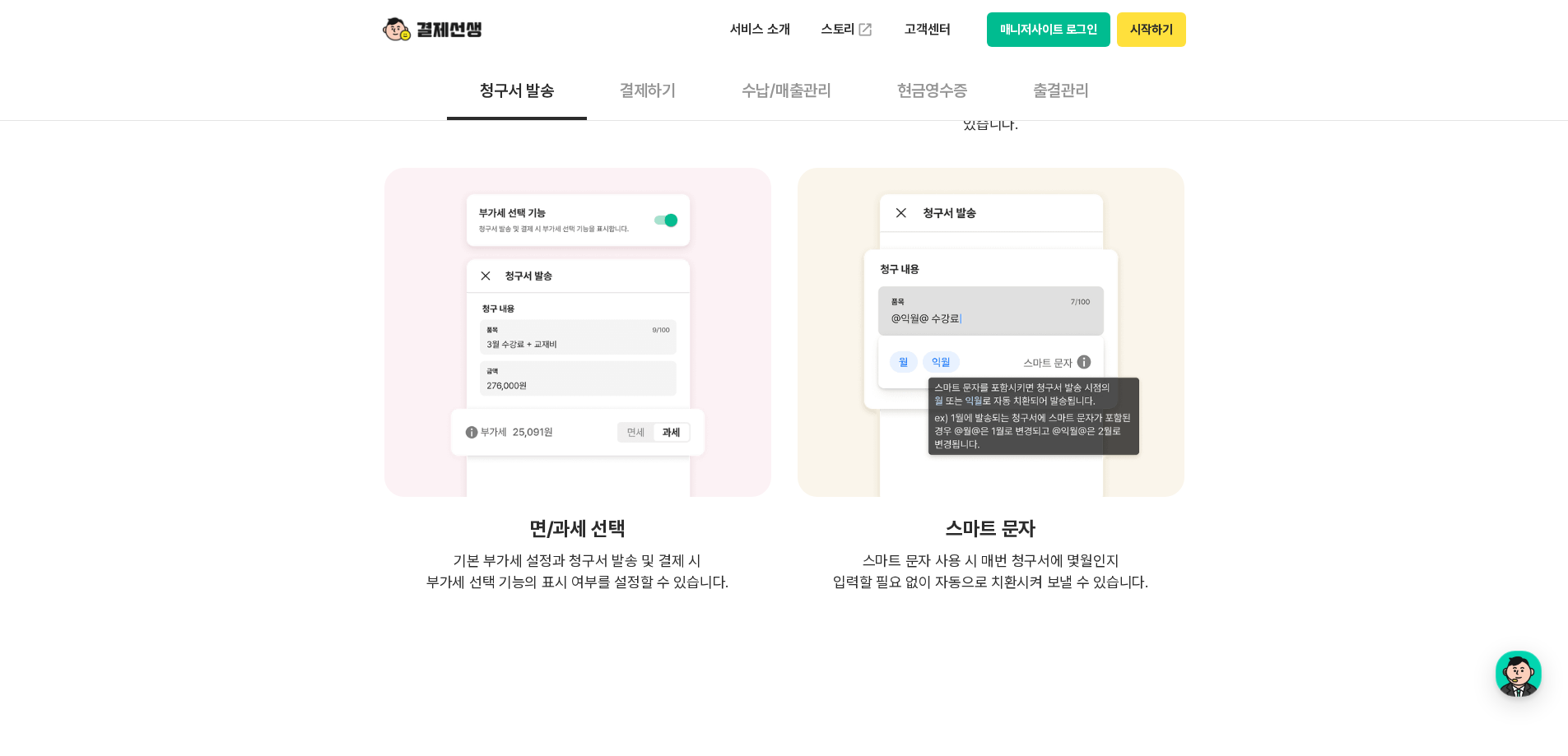 scroll, scrollTop: 3044, scrollLeft: 0, axis: vertical 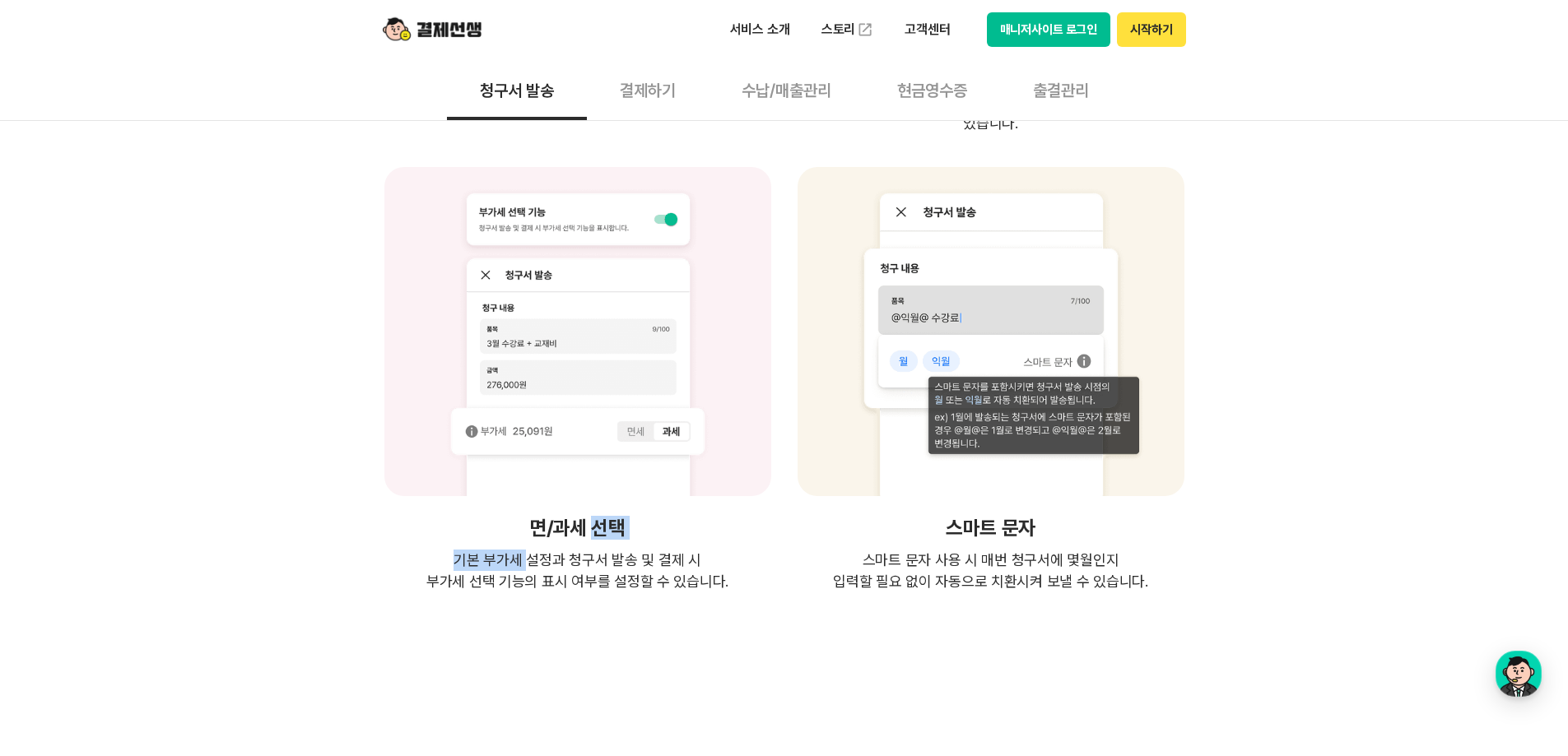 drag, startPoint x: 533, startPoint y: 522, endPoint x: 593, endPoint y: 502, distance: 63.24555 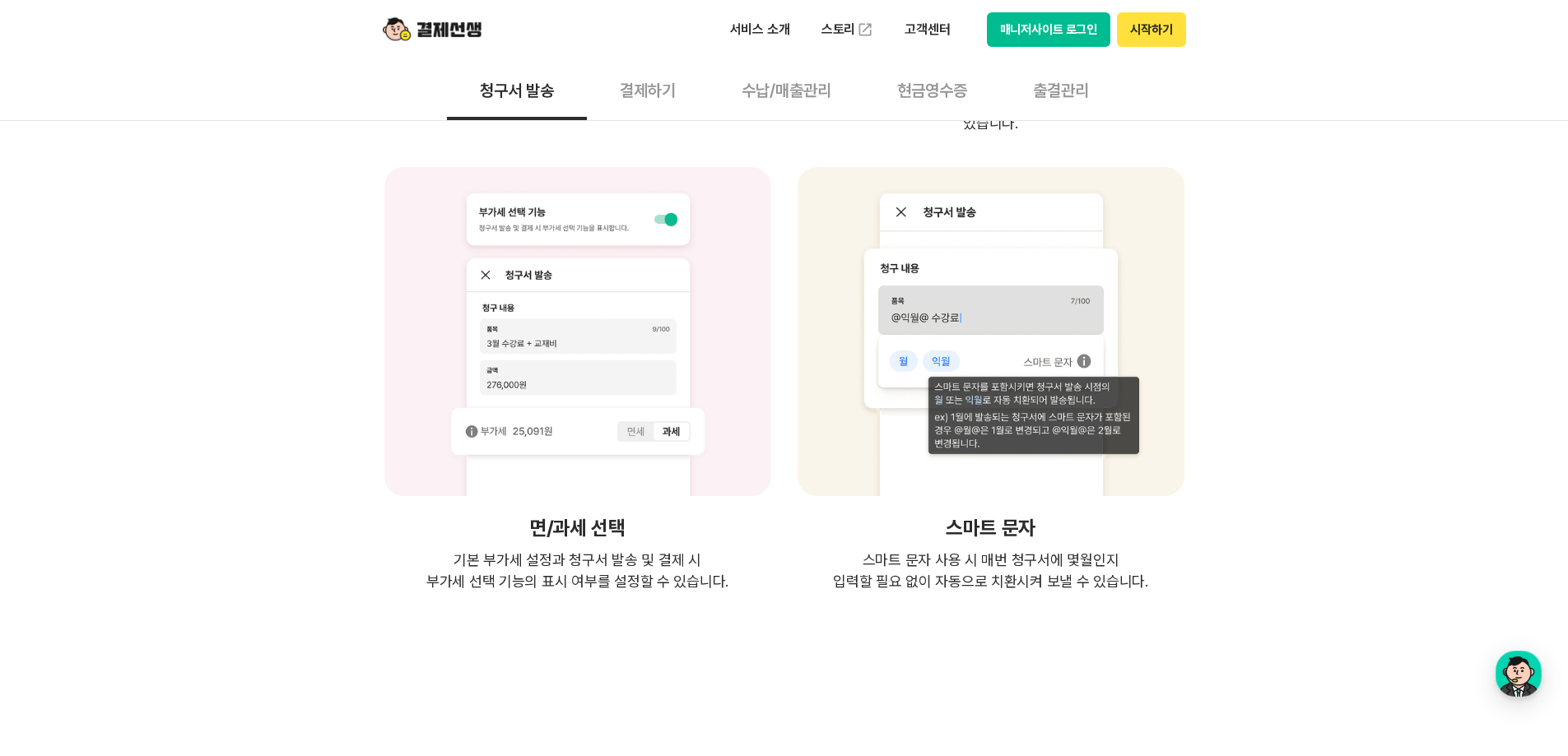 click on "면/과세 선택 기본 부가세 설정과 청구서 발송 및 결제 시    부가세 선택 기능의 표시 여부를 설정할 수 있습니다." at bounding box center [578, 379] 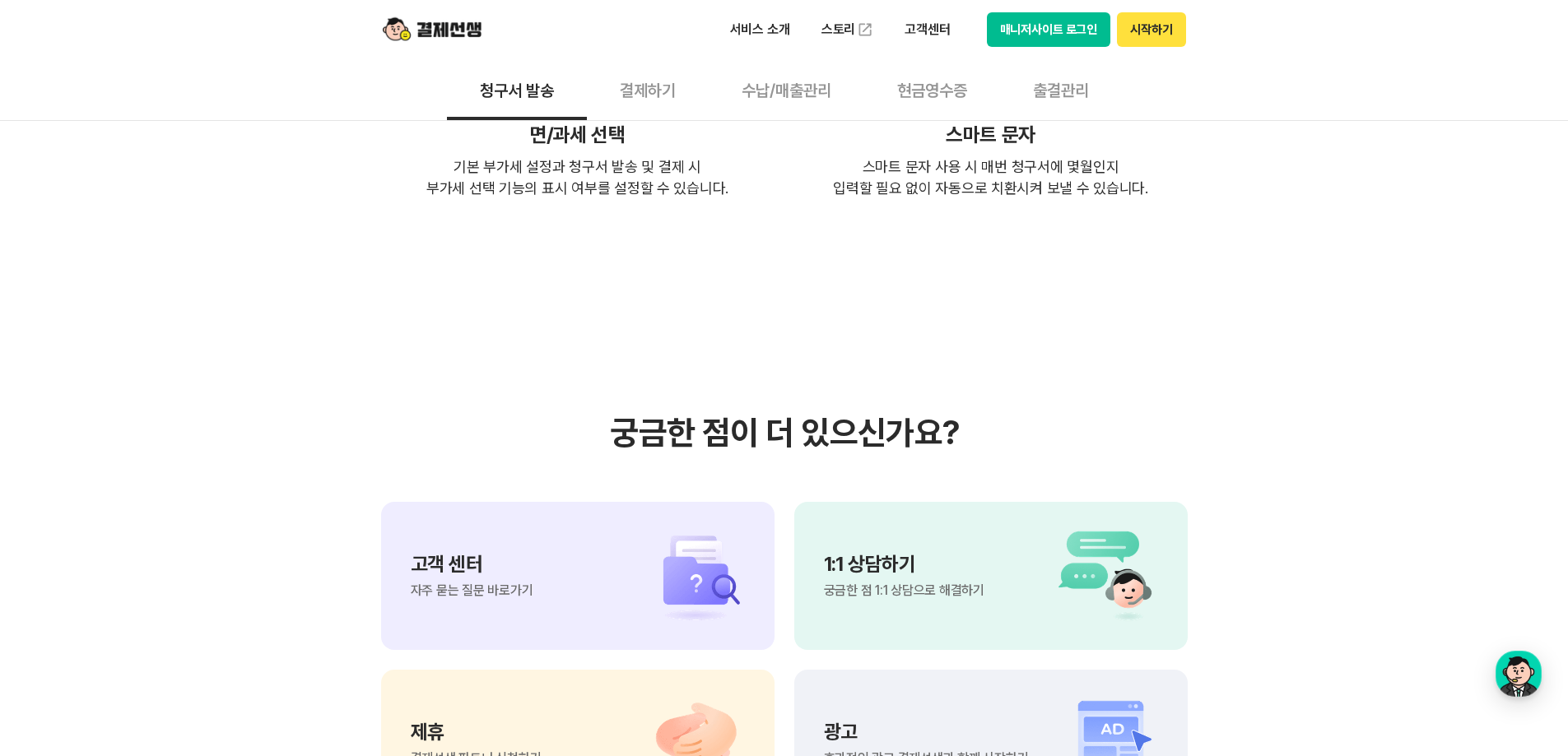 scroll, scrollTop: 3537, scrollLeft: 0, axis: vertical 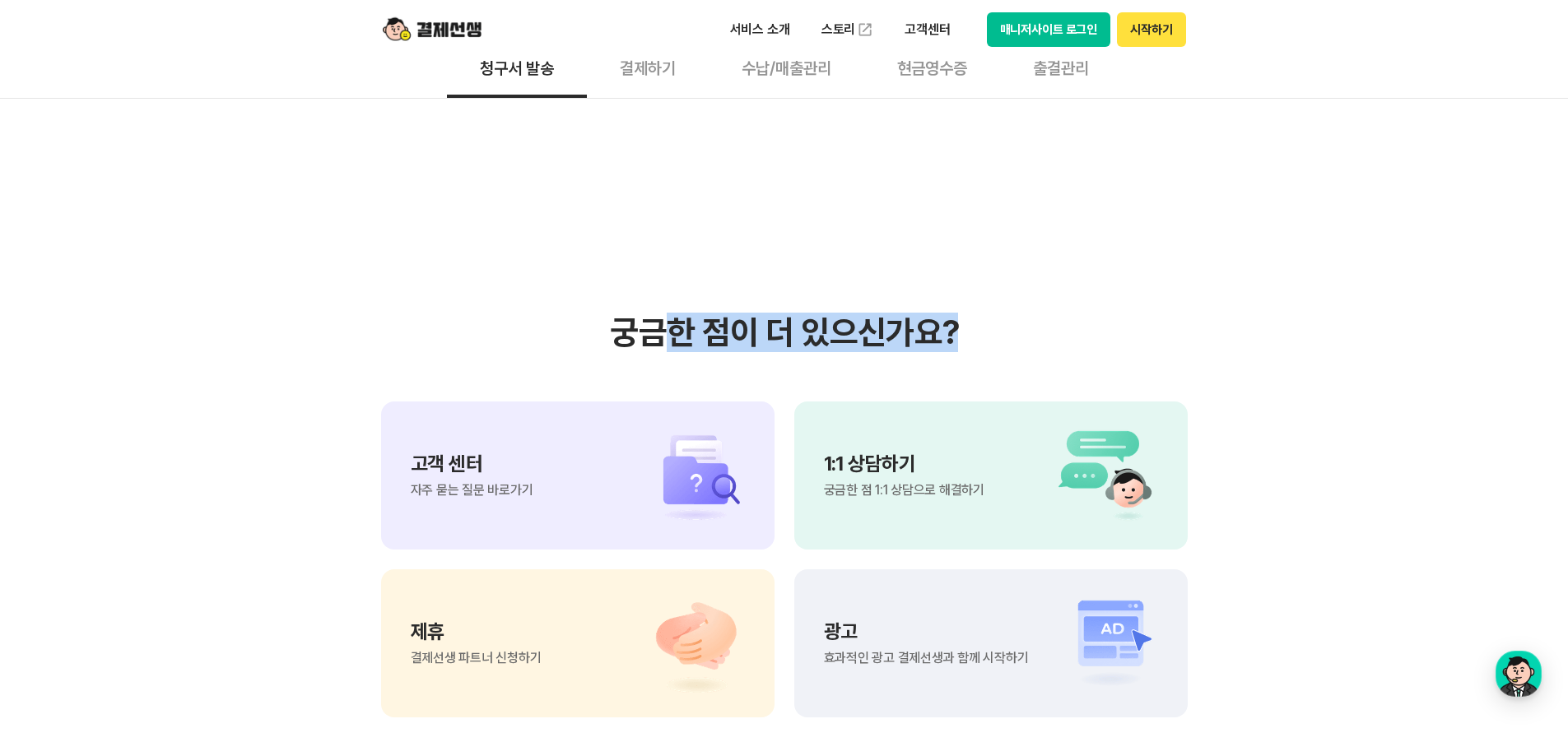 drag, startPoint x: 667, startPoint y: 306, endPoint x: 1011, endPoint y: 296, distance: 344.1453 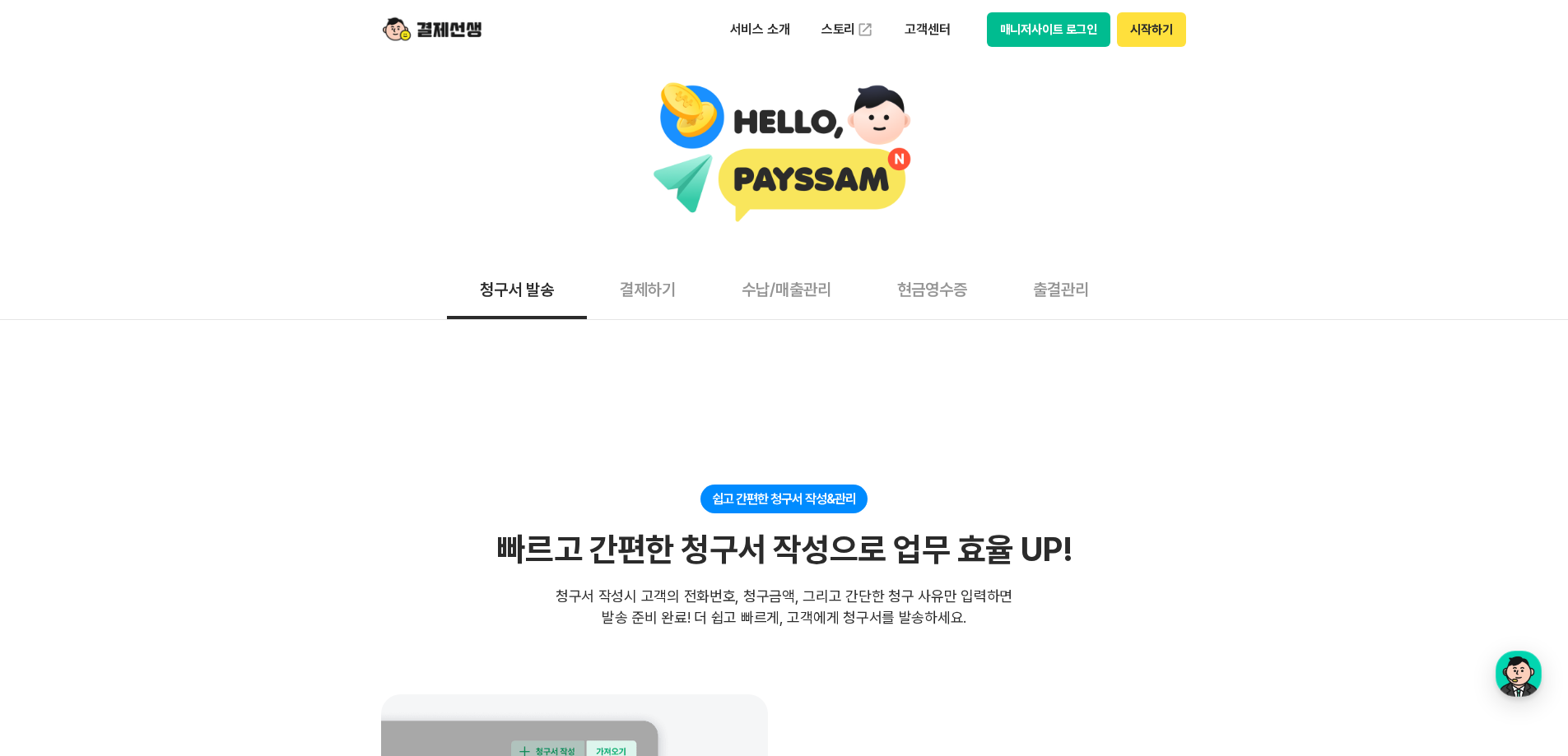 scroll, scrollTop: 0, scrollLeft: 0, axis: both 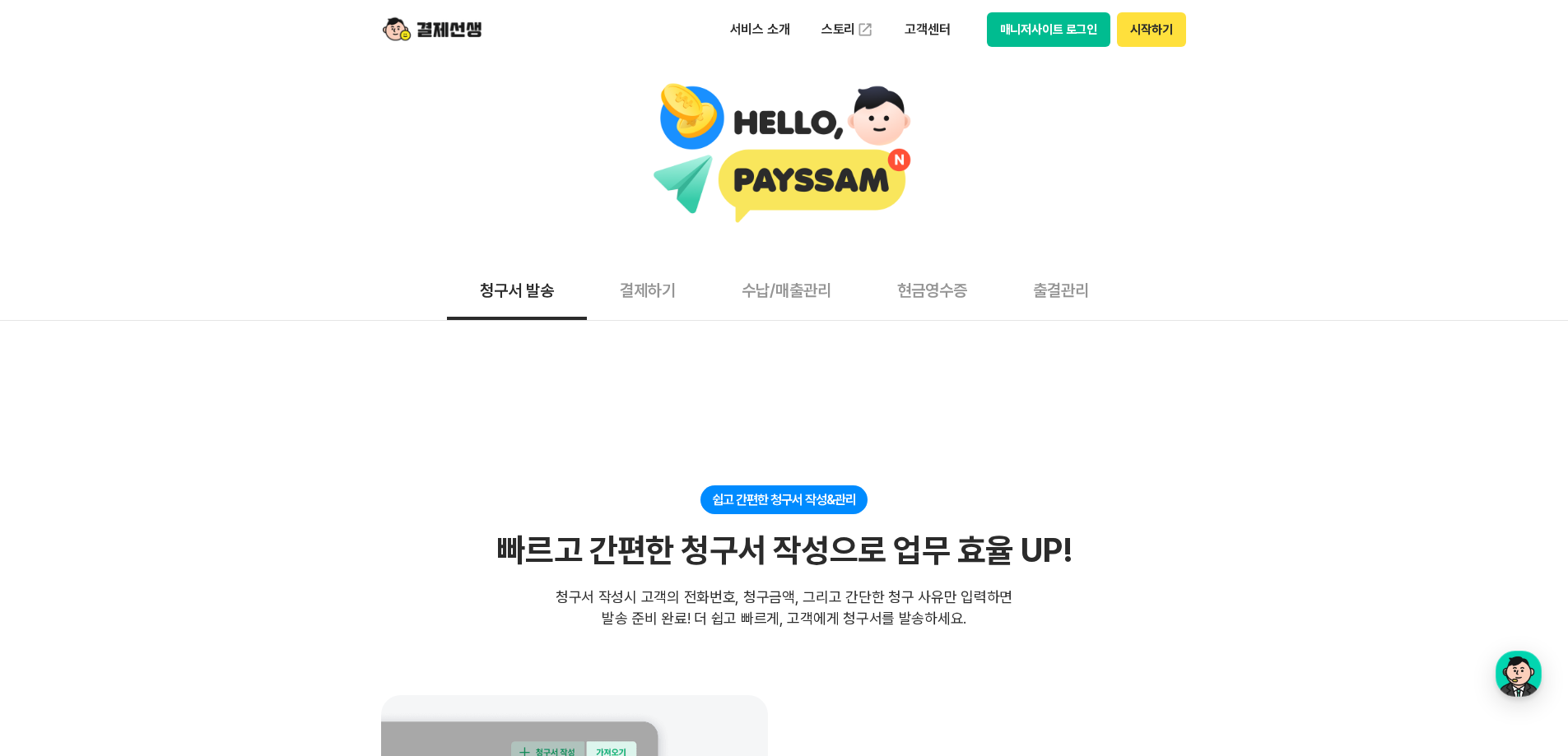 click on "결제하기" at bounding box center (648, 290) 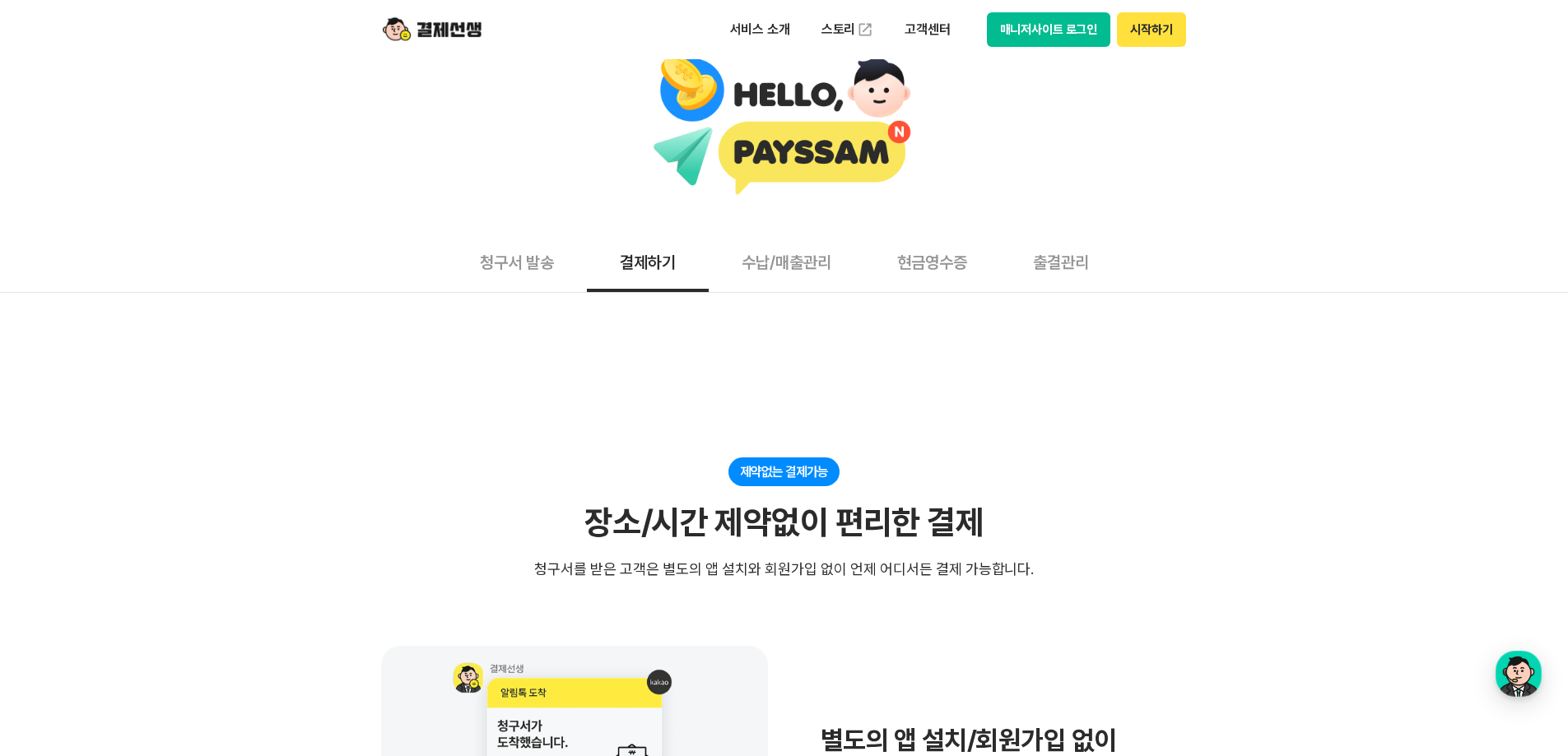 scroll, scrollTop: 0, scrollLeft: 0, axis: both 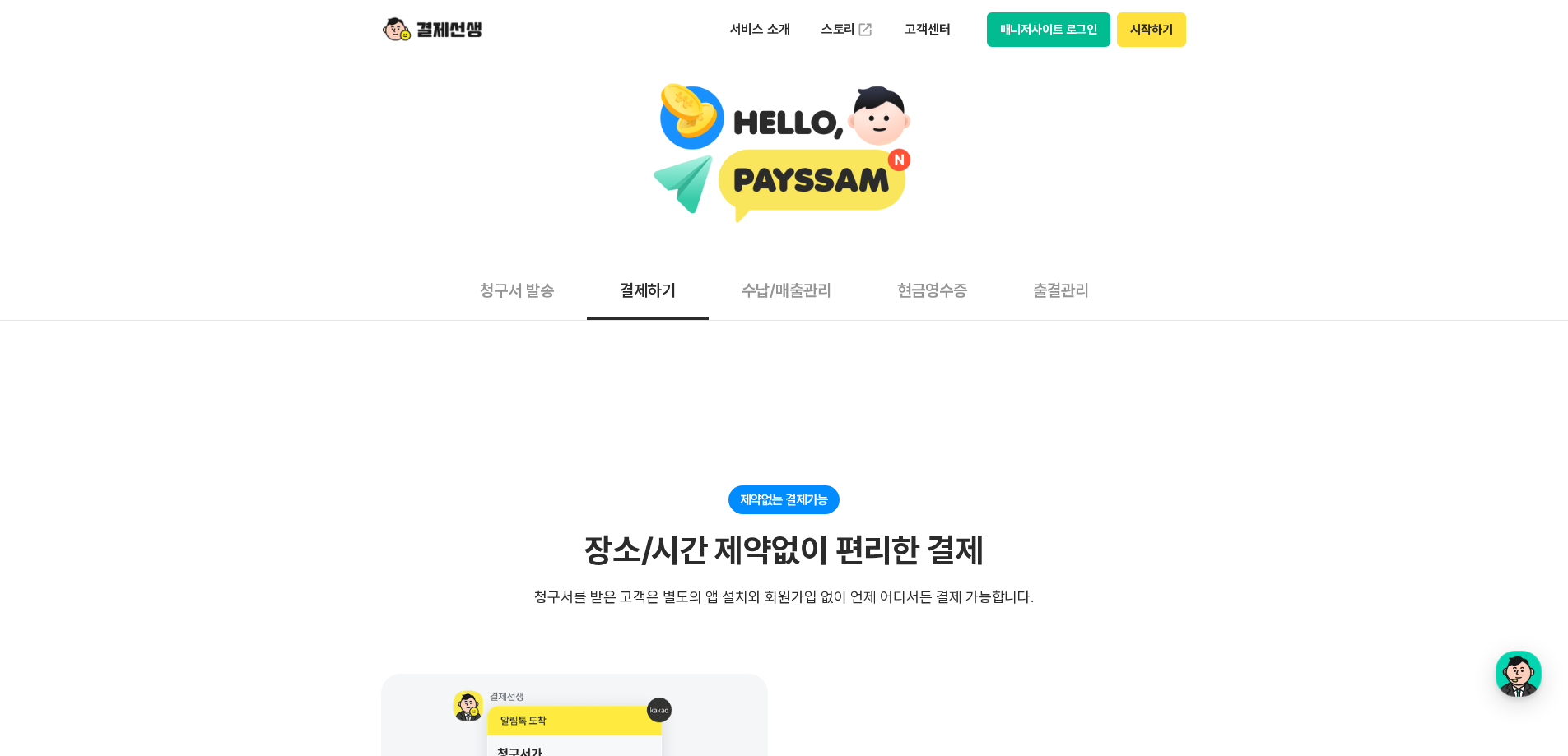 click on "매니저사이트 로그인" at bounding box center [1049, 30] 